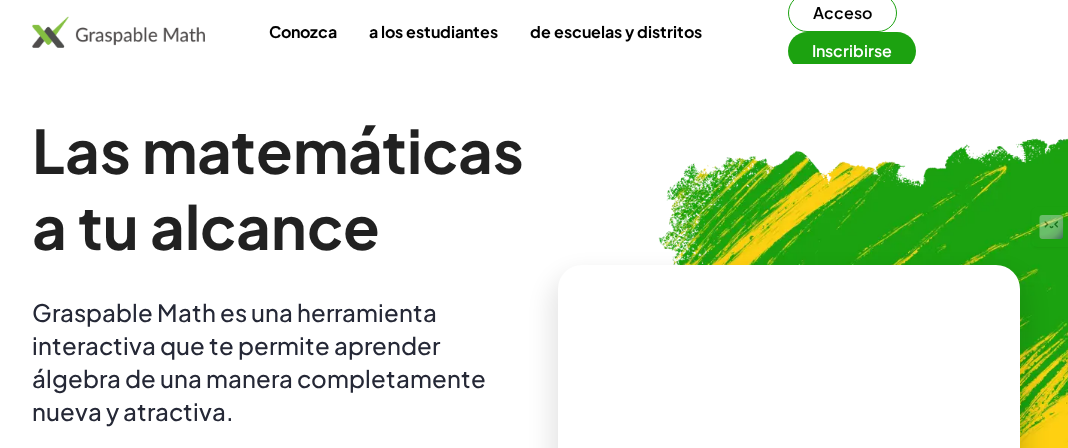 scroll, scrollTop: 0, scrollLeft: 0, axis: both 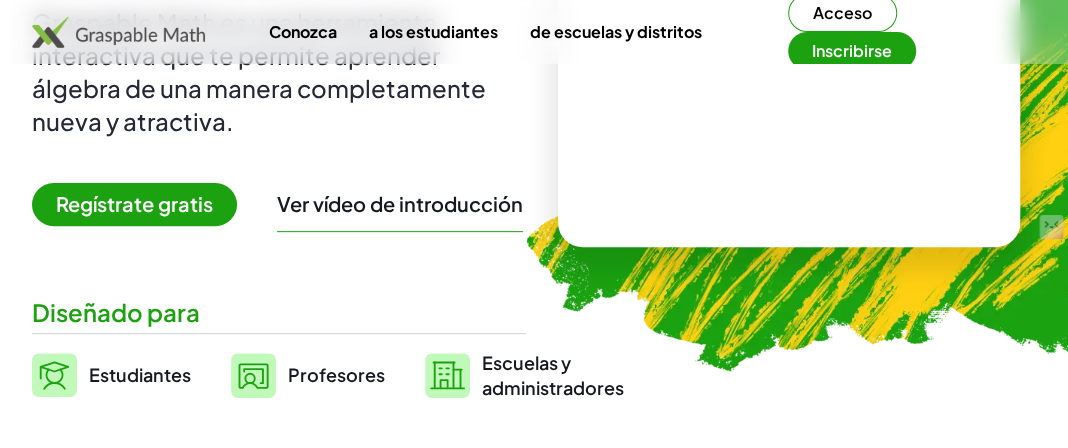 click on "Regístrate gratis" at bounding box center (134, 203) 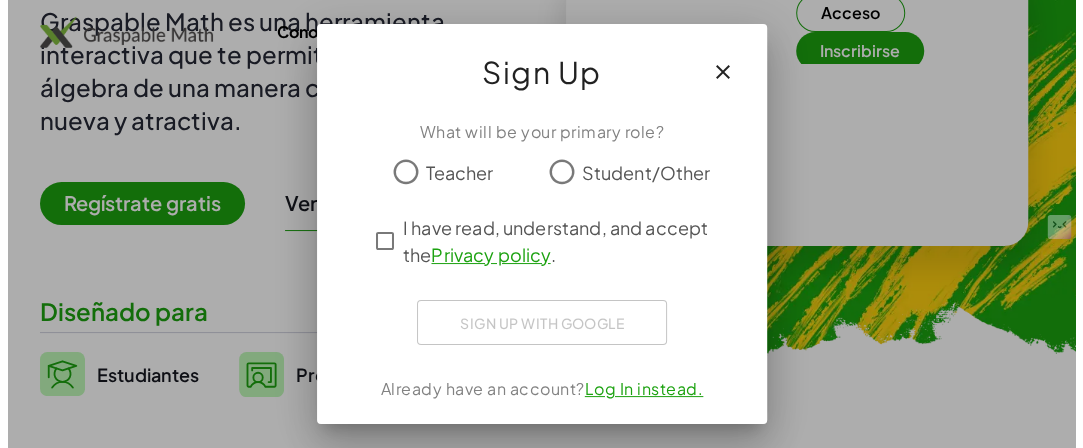 scroll, scrollTop: 0, scrollLeft: 0, axis: both 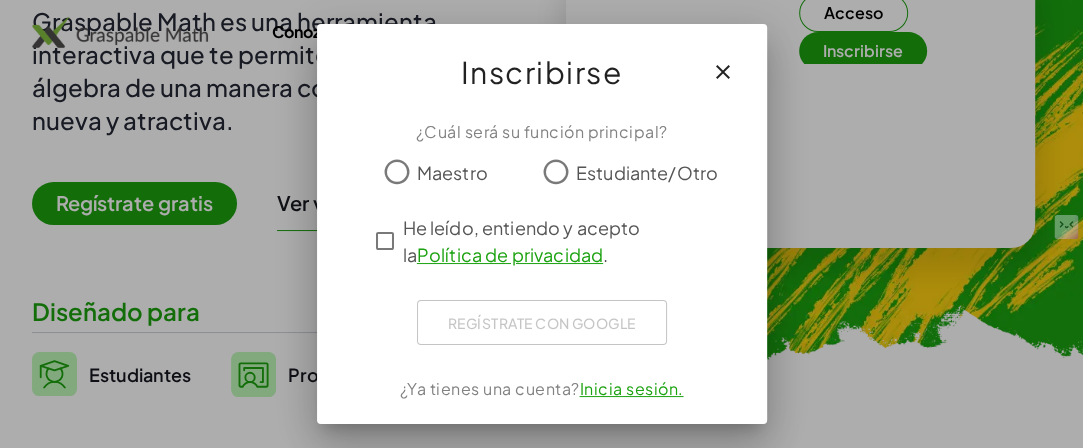 click on "Maestro" at bounding box center (452, 172) 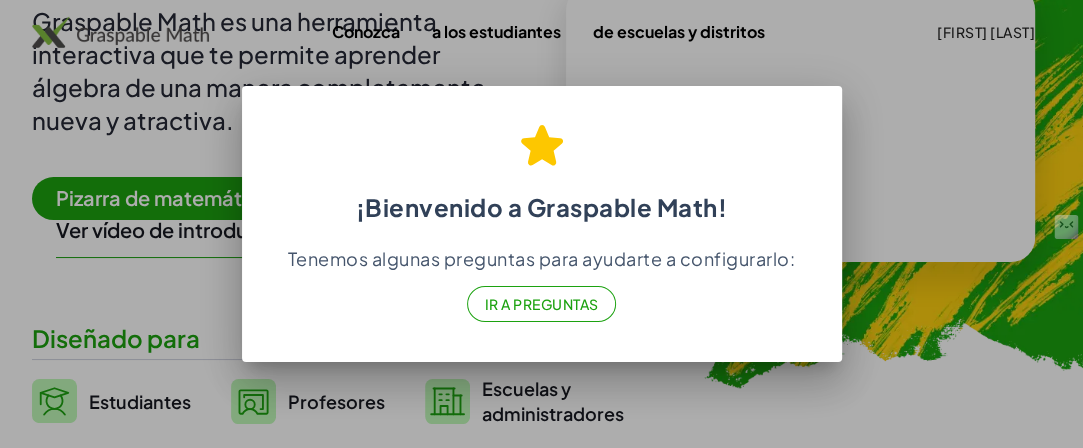 click on "Ir a Preguntas" at bounding box center (541, 304) 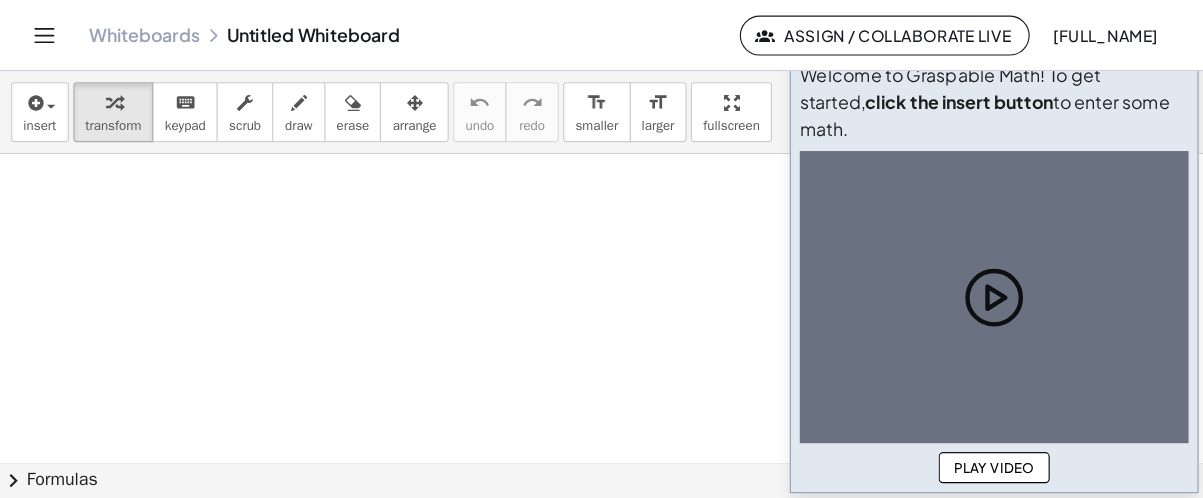scroll, scrollTop: 0, scrollLeft: 0, axis: both 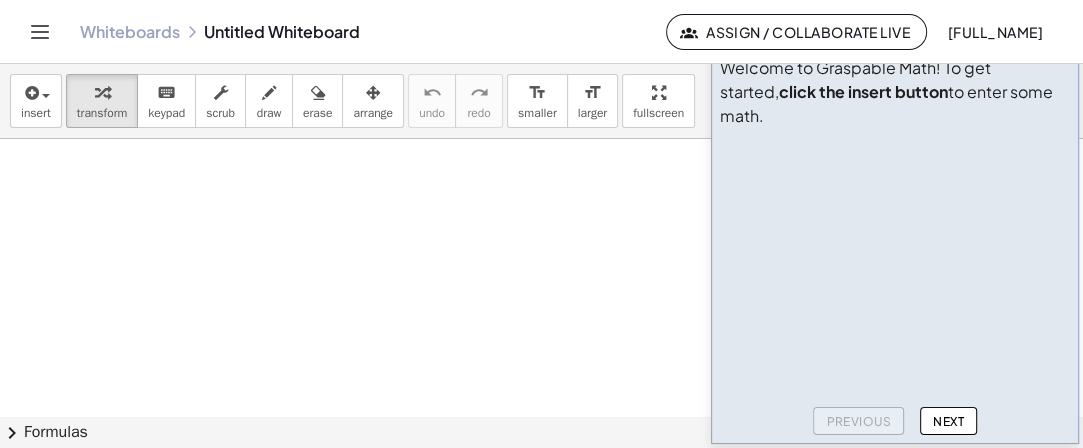 click on "Tutorial Step 1 of 6 Welcome to Graspable Math! To get started,  click the insert button  to enter some math. Previous Next" 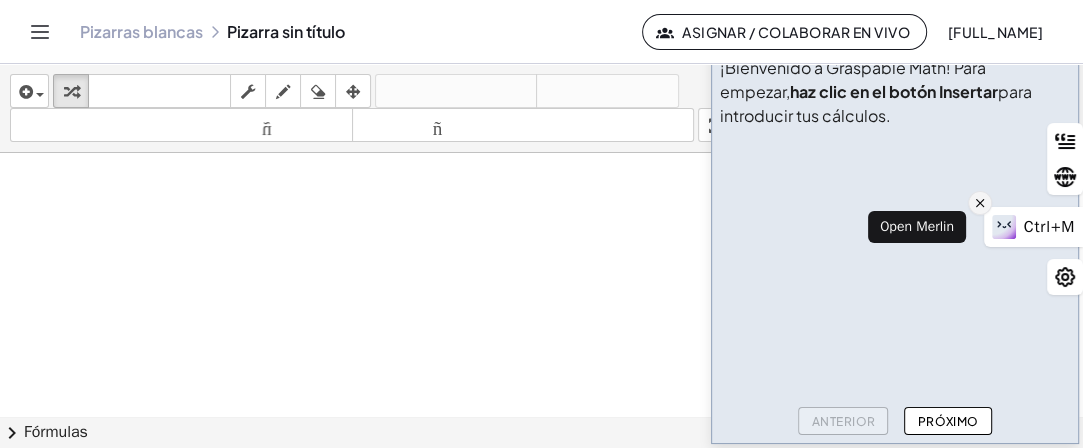 click 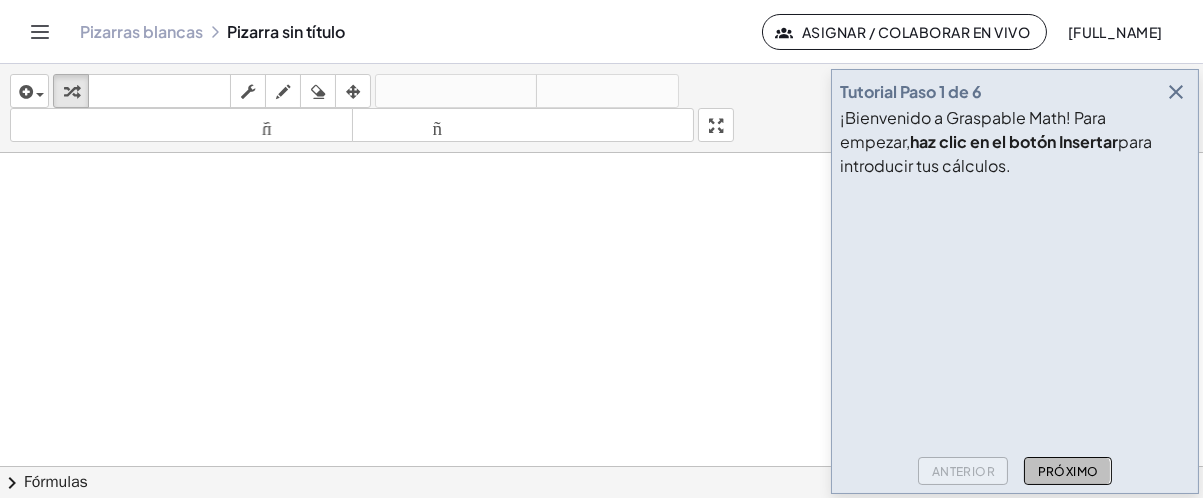 click on "Próximo" at bounding box center [1068, 471] 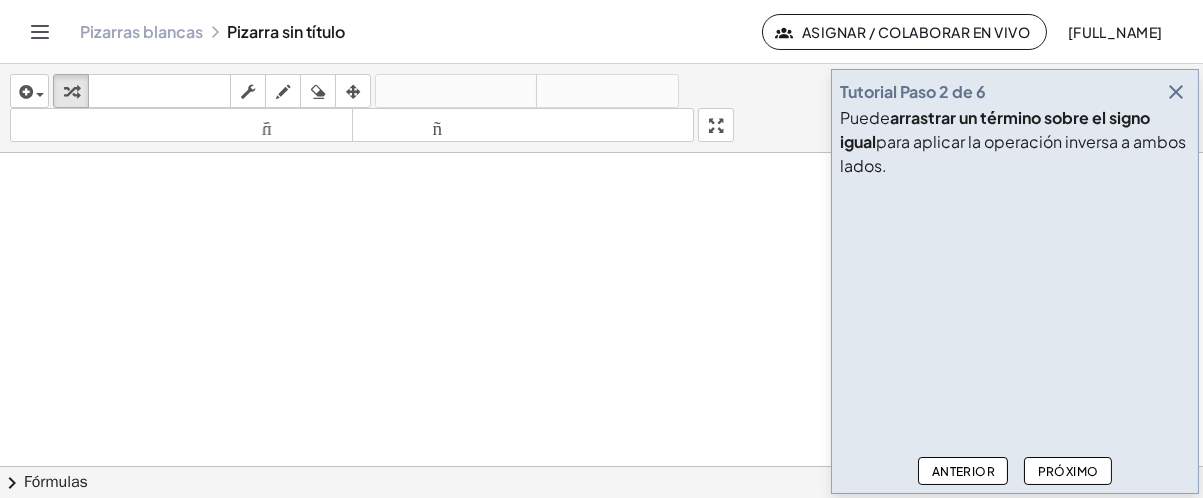 click on "Próximo" at bounding box center [1068, 471] 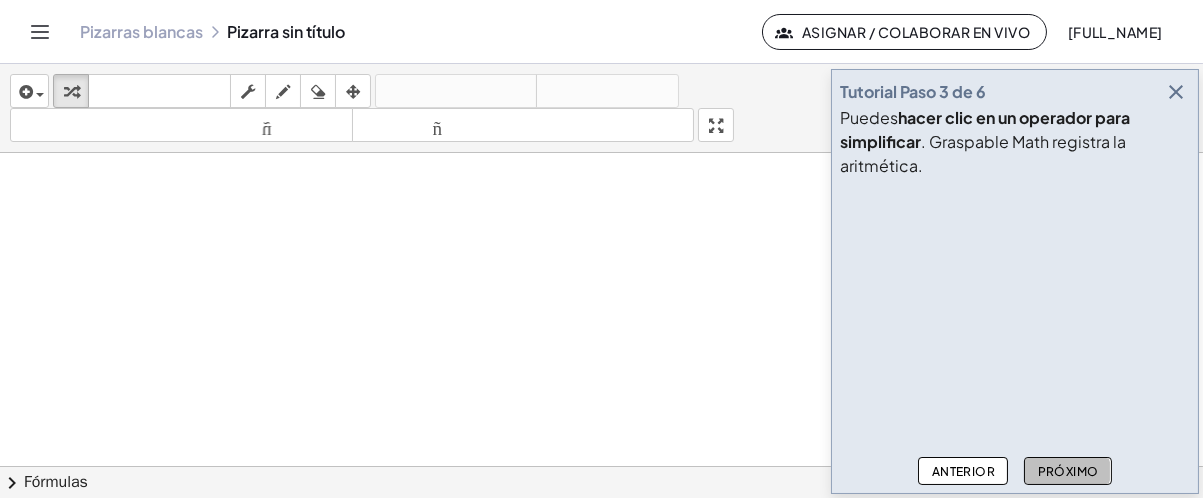 click on "Próximo" at bounding box center [1068, 471] 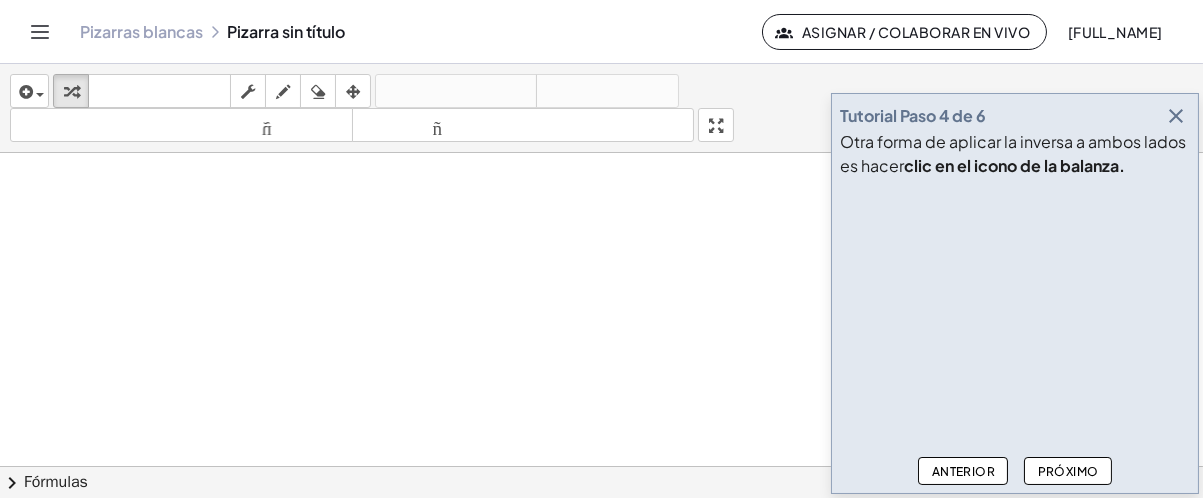 click on "Próximo" at bounding box center [1068, 471] 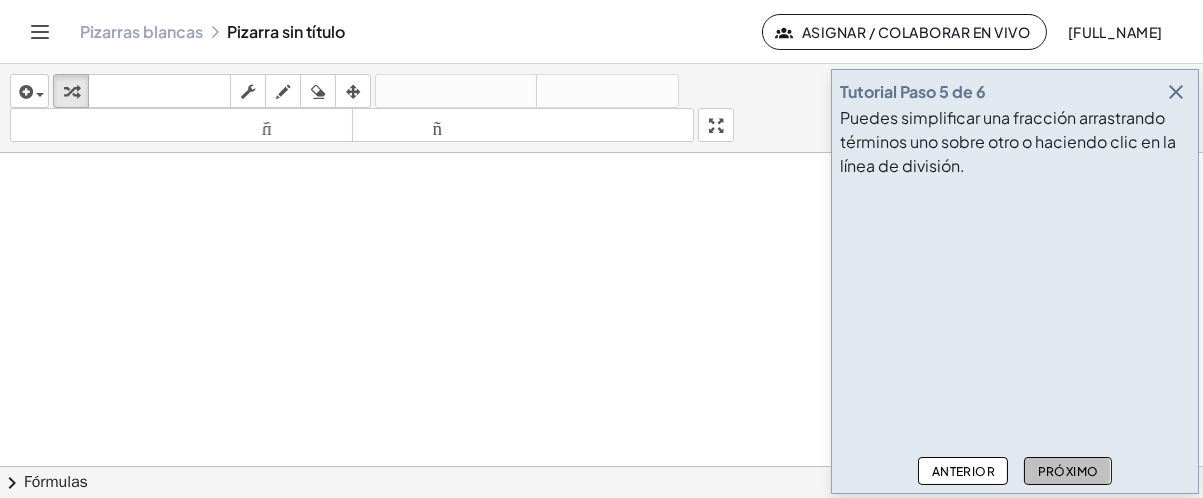 click on "Próximo" at bounding box center (1068, 471) 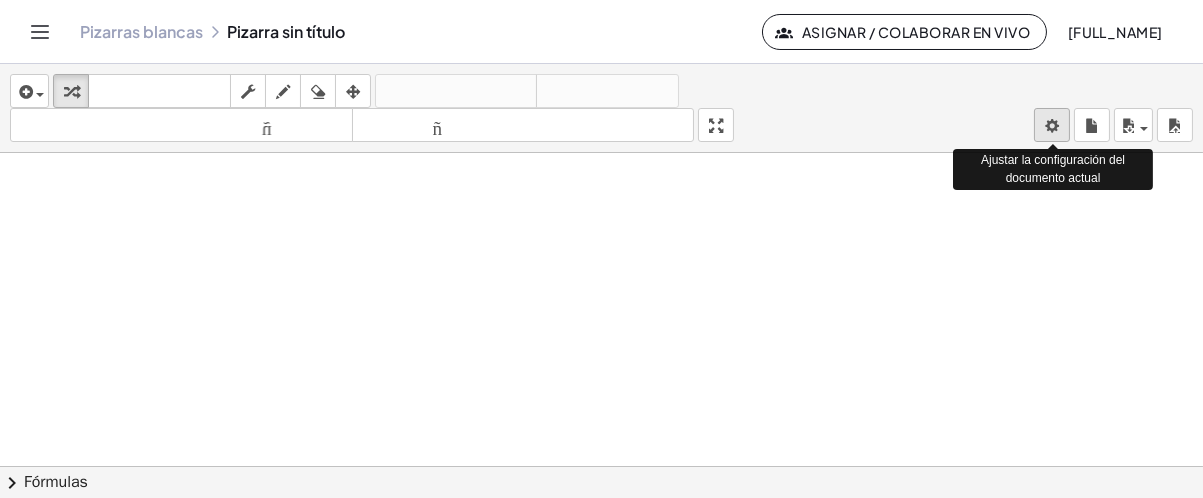 click on "Actividades  matemáticas fáciles de comprender Empezar Banco de actividades Trabajo asignado Clases Pizarras blancas ¡Hazte Premium! Referencia Cuenta versión 1.26.3 | Política de privacidad © 2025 | Graspable, Inc. Pizarras blancas Pizarra sin título Asignar / Colaborar en vivo [FULL_NAME]   insertar Seleccione uno: Expresión matemática Función Texto Vídeo de YouTube Graficando Geometría Geometría 3D transformar teclado teclado fregar dibujar borrar arreglar deshacer deshacer rehacer rehacer tamaño_del_formato menor tamaño_del_formato más grande pantalla completa carga   ahorrar nuevo ajustes Ajustar la configuración del documento actual × chevron_right Fórmulas
Arrastre un lado de una fórmula sobre una expresión resaltada en el lienzo para aplicarla.
Fórmula cuadrática
+ · a · x 2 + · b · x + c = 0
⇔
x = · ( − b ± 2 √ (" at bounding box center [601, 249] 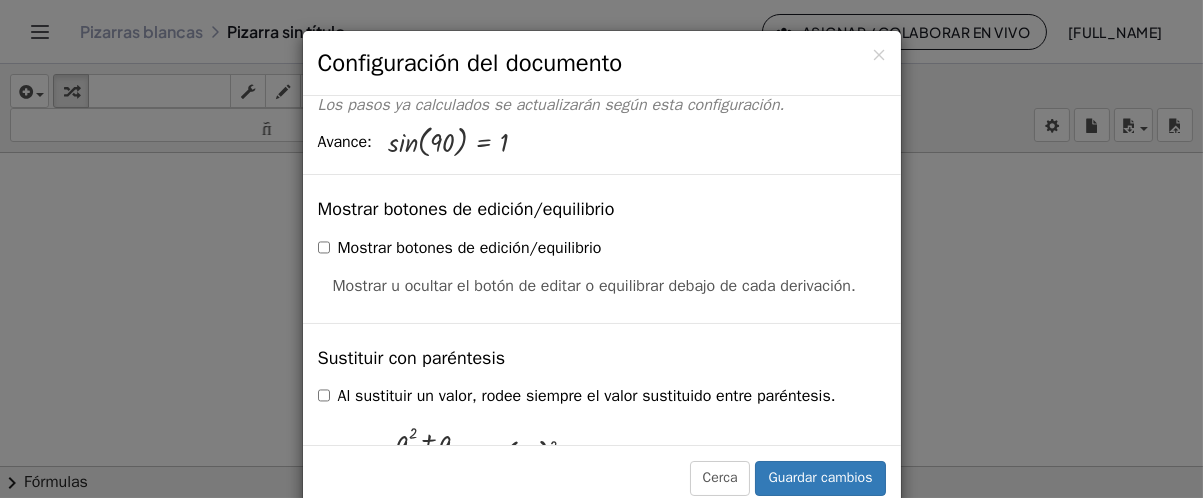 scroll, scrollTop: 432, scrollLeft: 0, axis: vertical 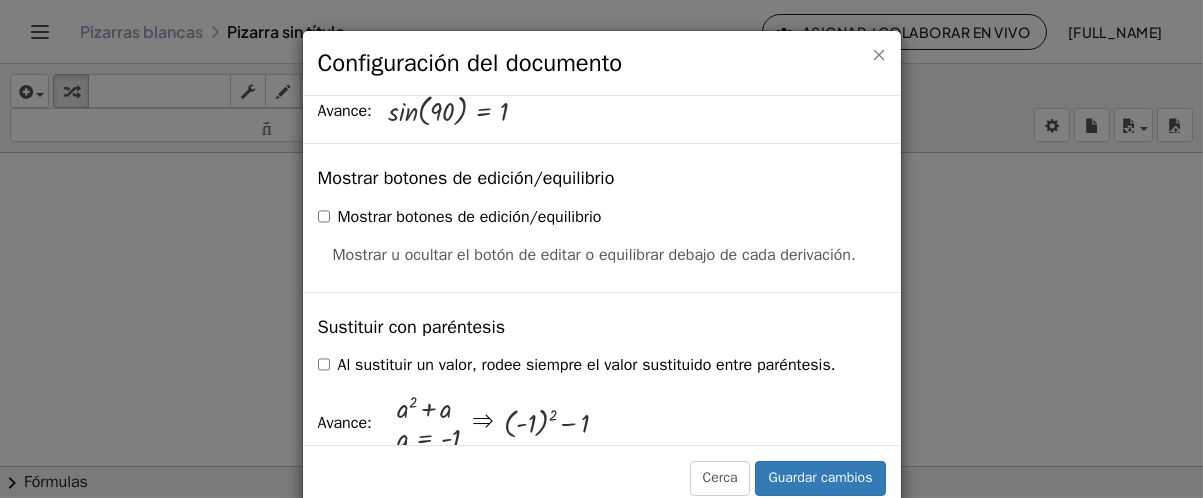 click on "×" at bounding box center (879, 54) 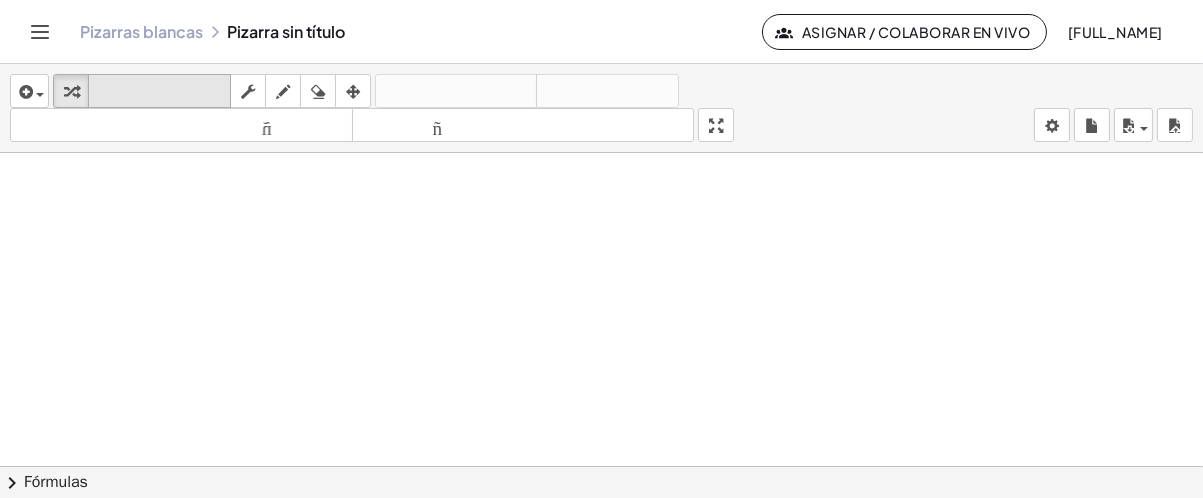 click on "teclado" at bounding box center [159, 91] 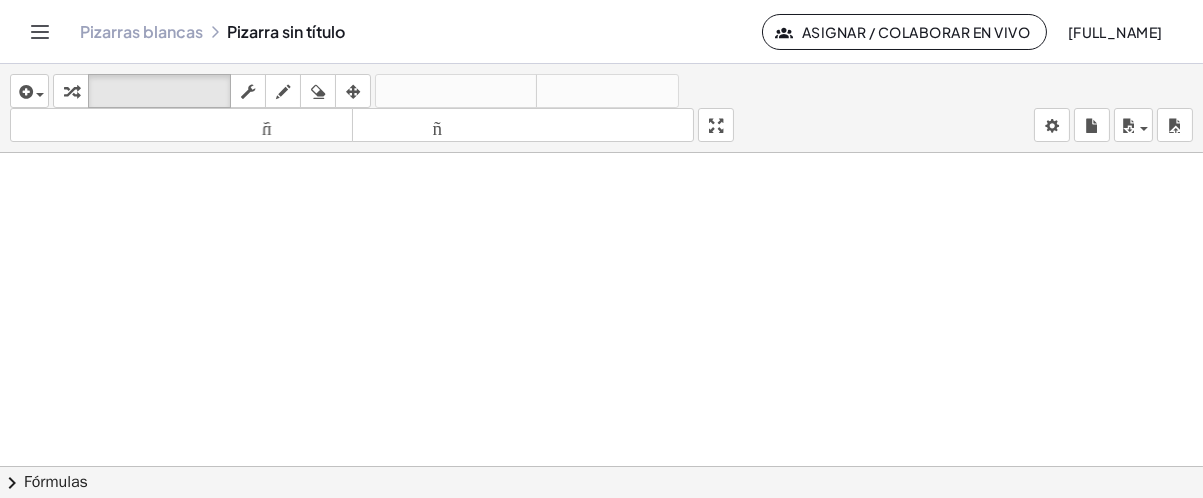 click at bounding box center [601, 466] 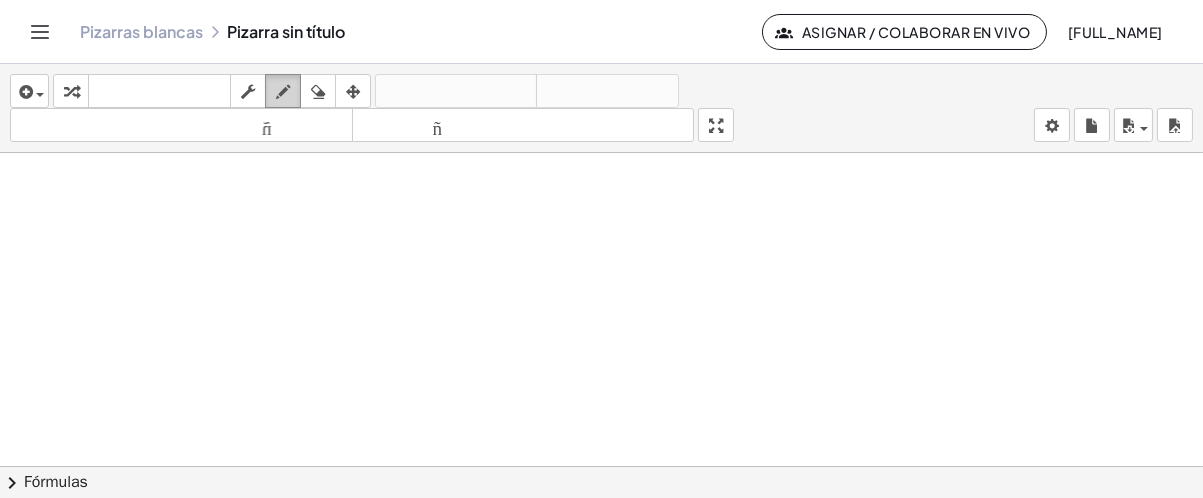 click at bounding box center (283, 92) 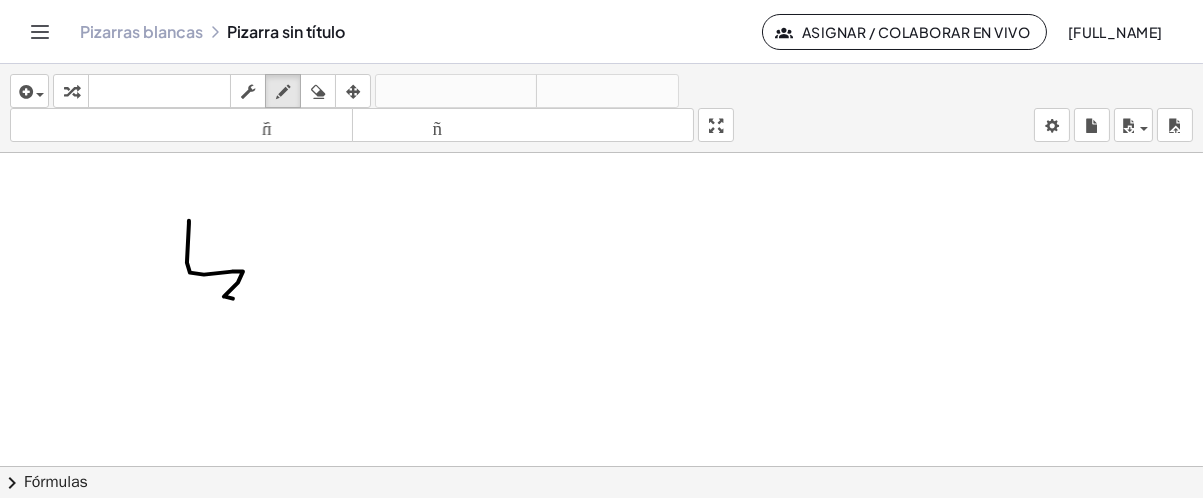 drag, startPoint x: 189, startPoint y: 220, endPoint x: 239, endPoint y: 294, distance: 89.30846 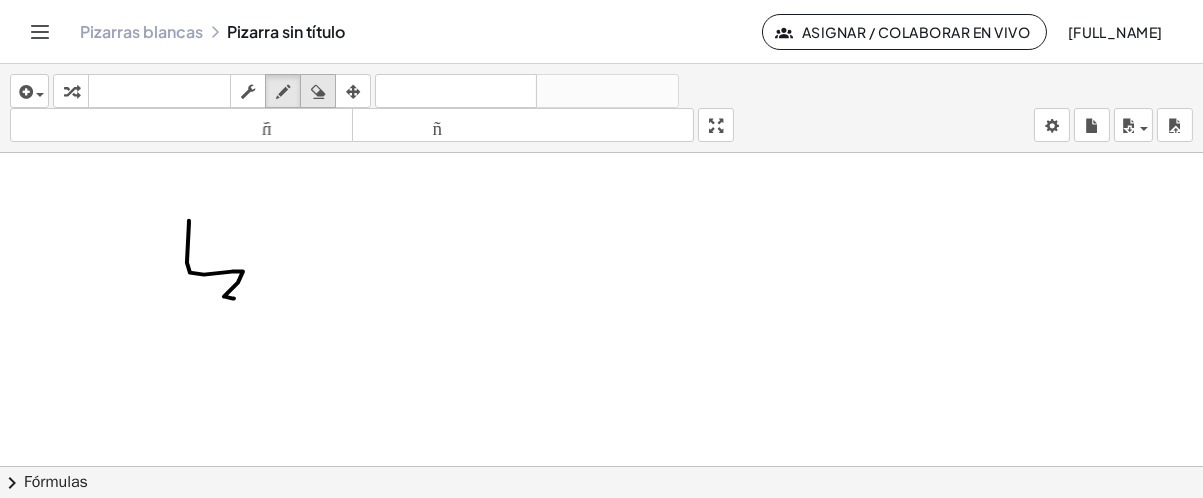 click at bounding box center (318, 92) 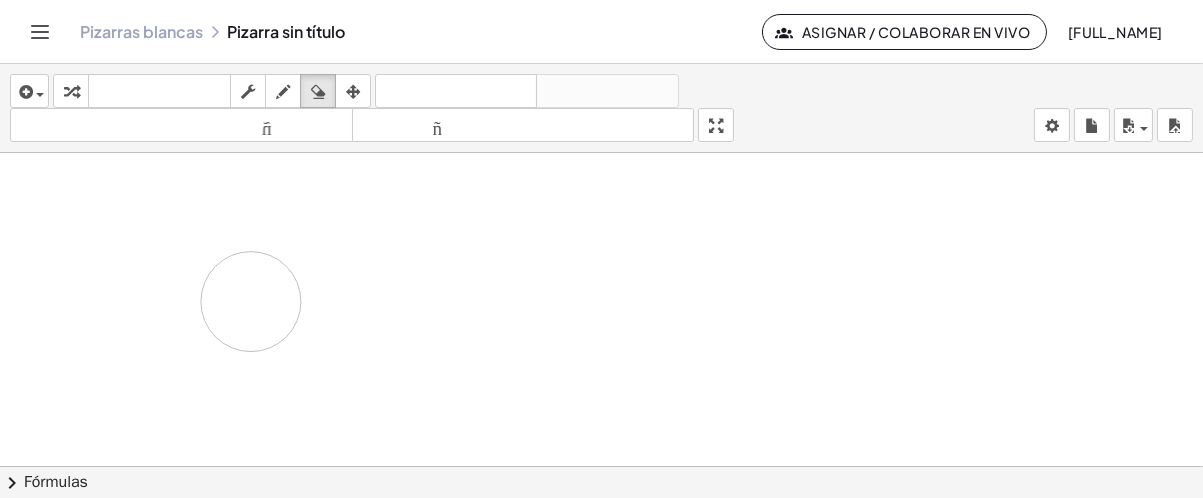 drag, startPoint x: 190, startPoint y: 203, endPoint x: 251, endPoint y: 301, distance: 115.43397 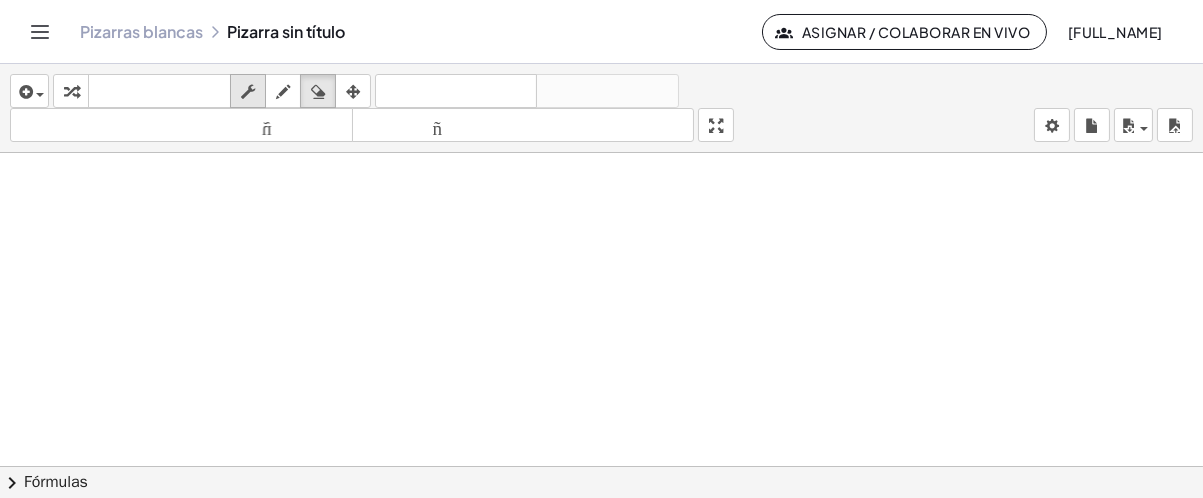 click at bounding box center [248, 92] 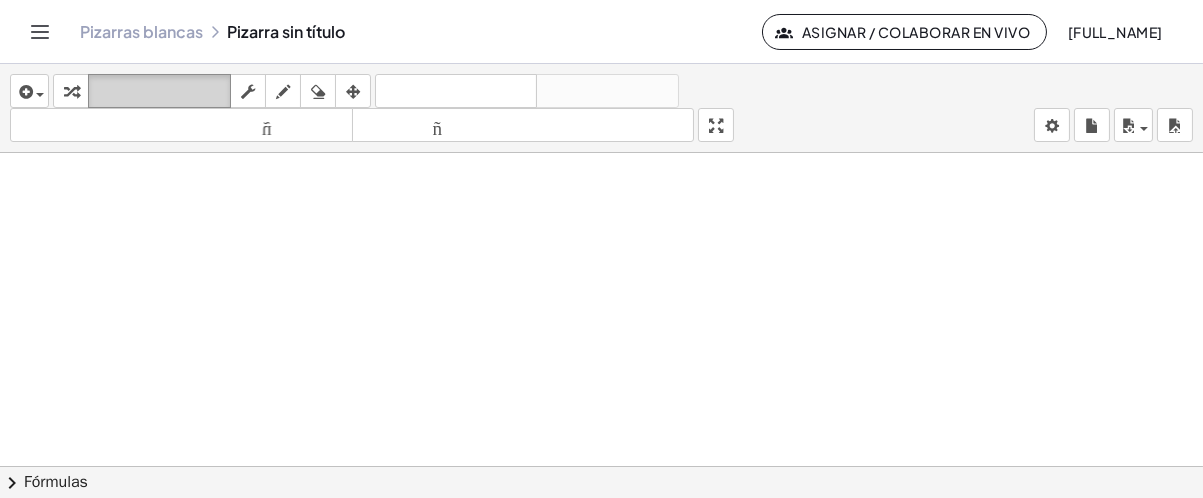 click on "teclado" at bounding box center [159, 91] 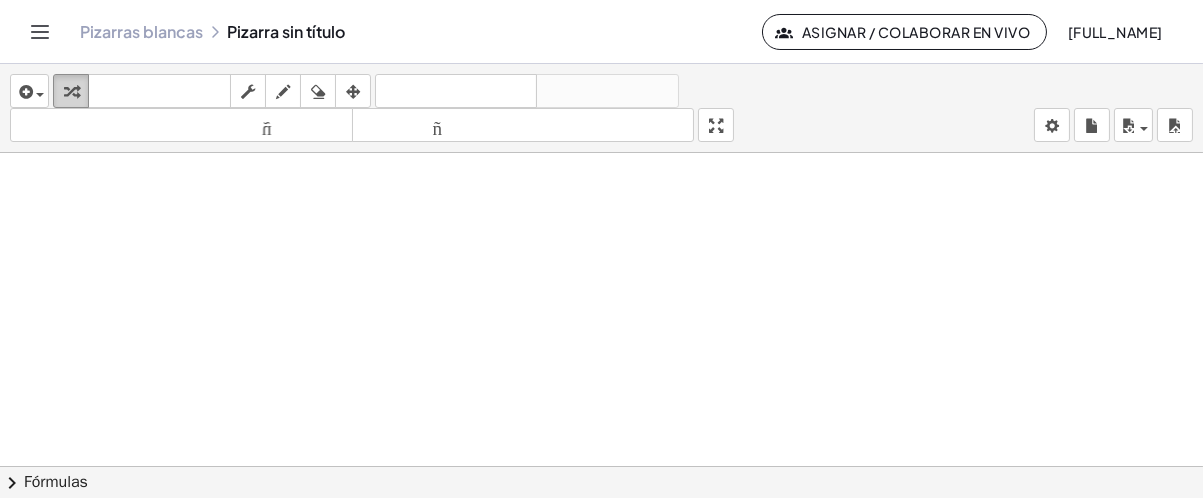 click at bounding box center (71, 92) 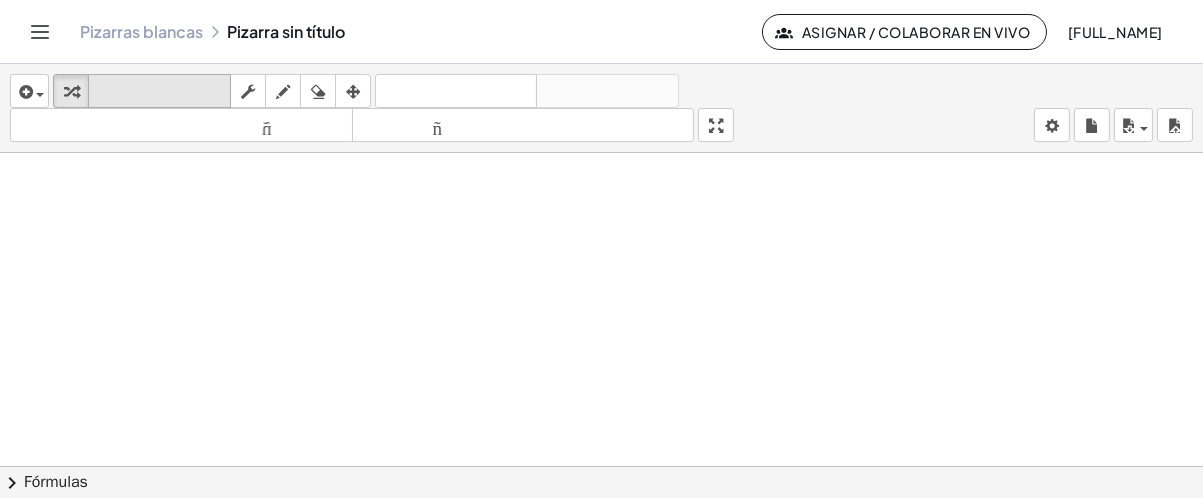 click on "teclado" at bounding box center (159, 91) 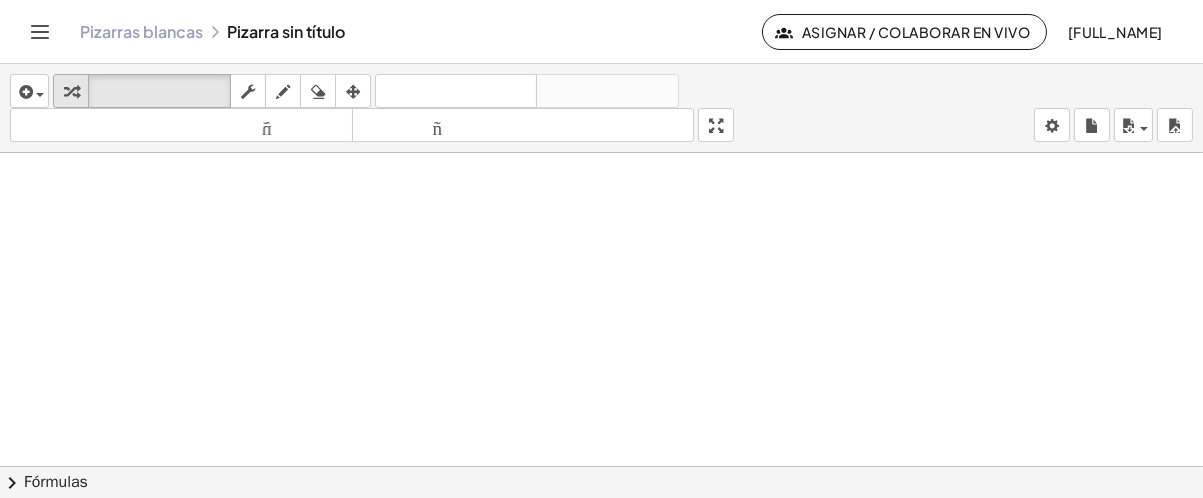 click at bounding box center [71, 92] 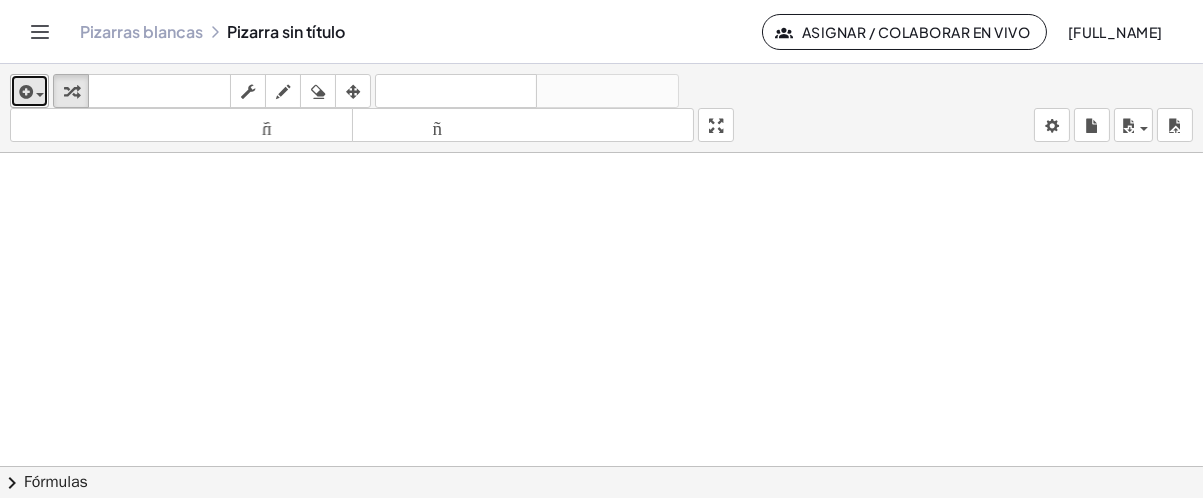 click on "insertar" at bounding box center [29, 91] 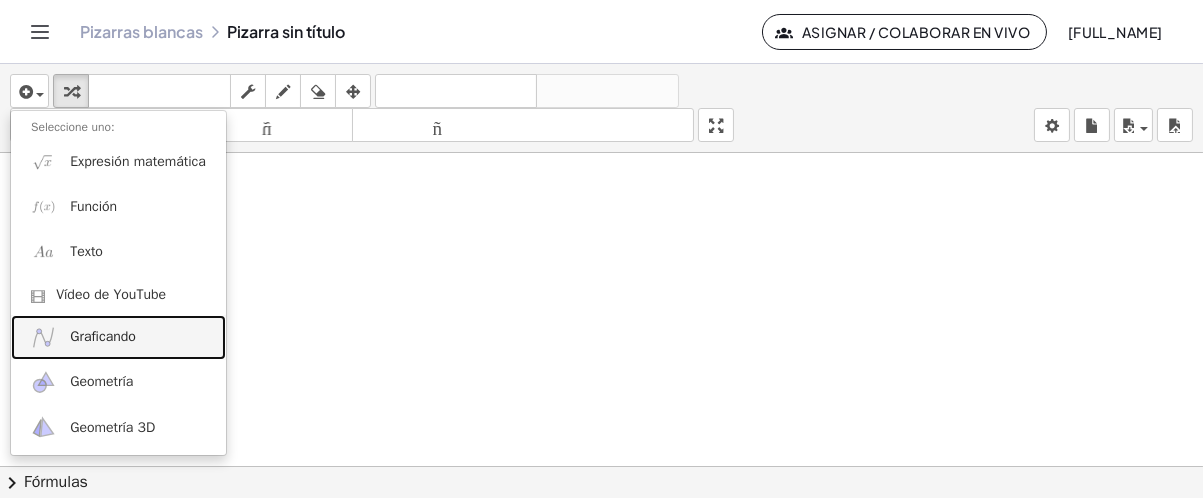click on "Graficando" at bounding box center [103, 336] 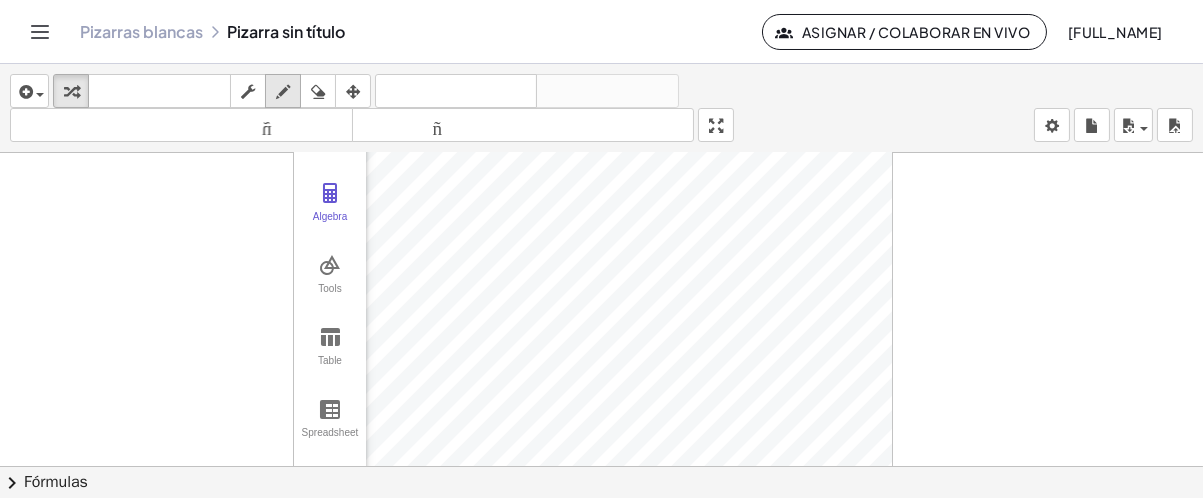click at bounding box center (283, 92) 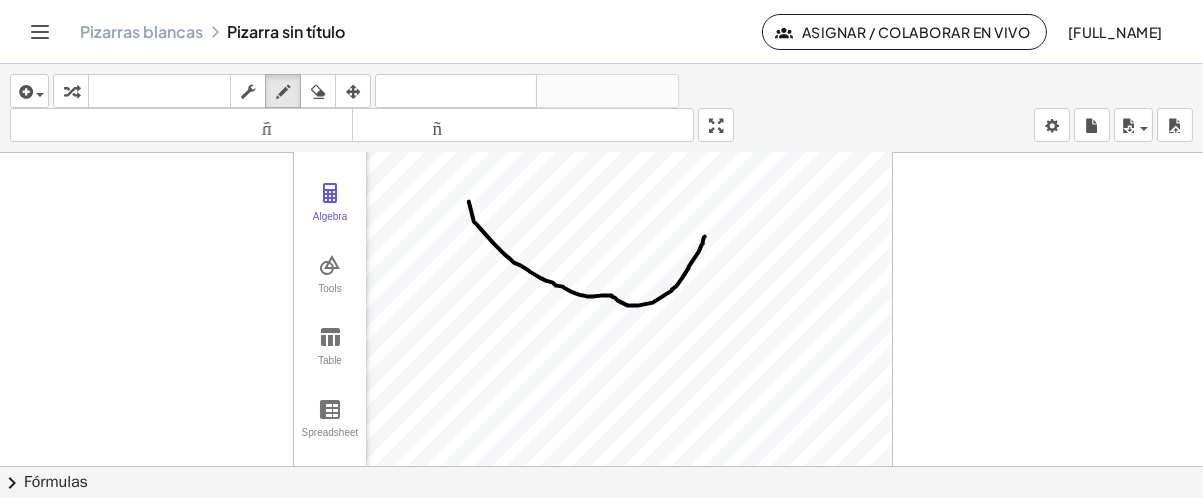 drag, startPoint x: 469, startPoint y: 201, endPoint x: 705, endPoint y: 235, distance: 238.43657 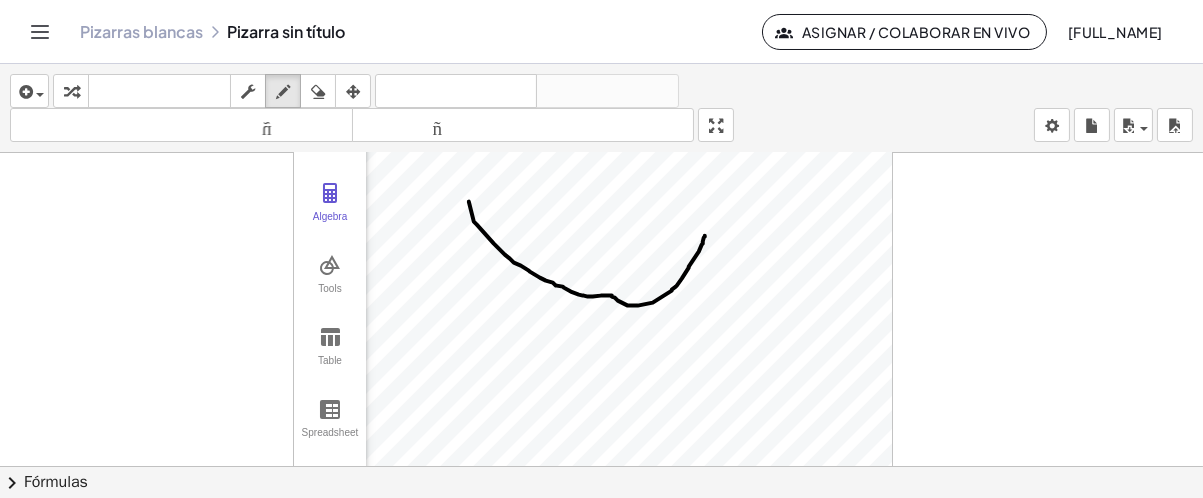 click 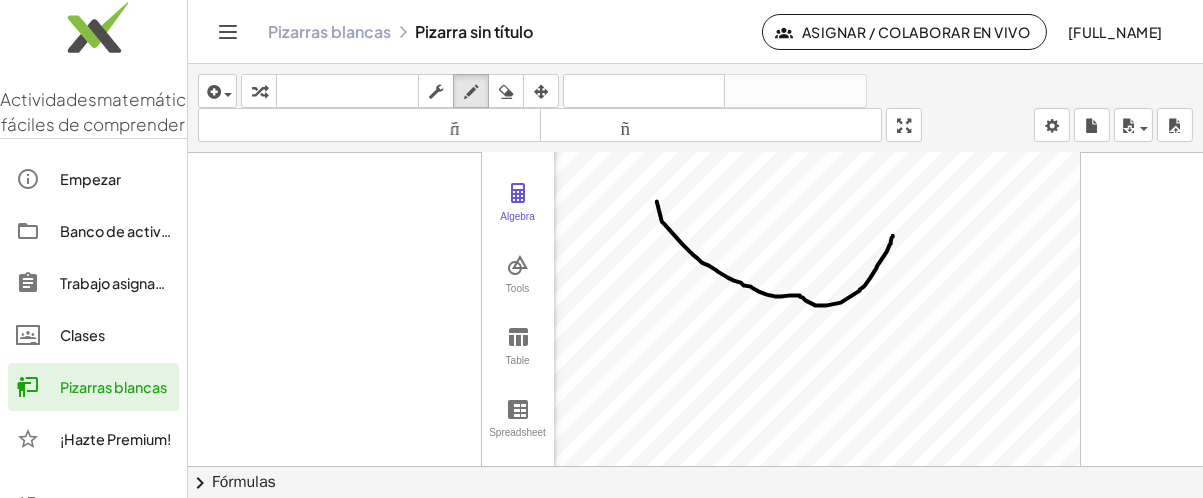type 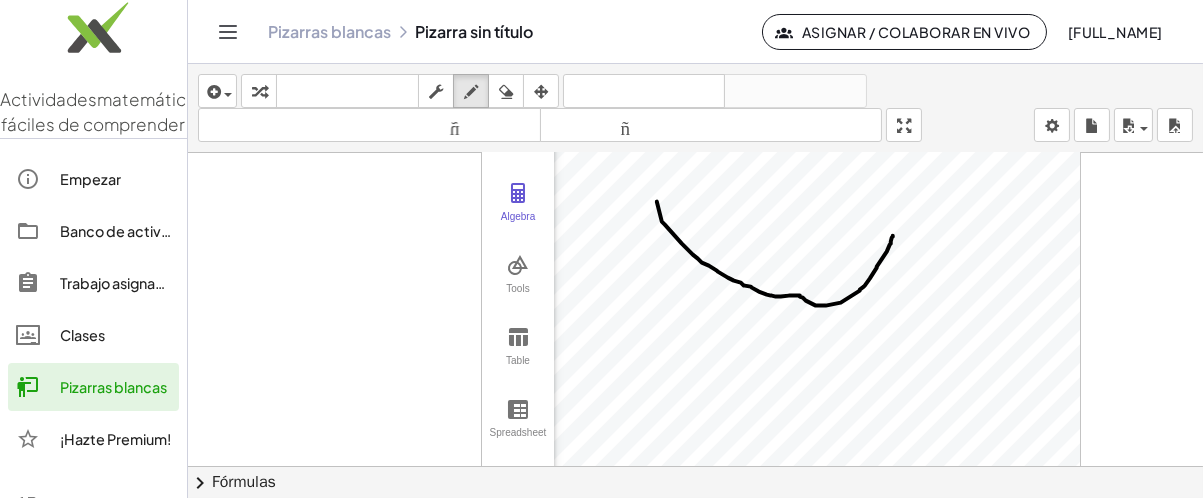 click 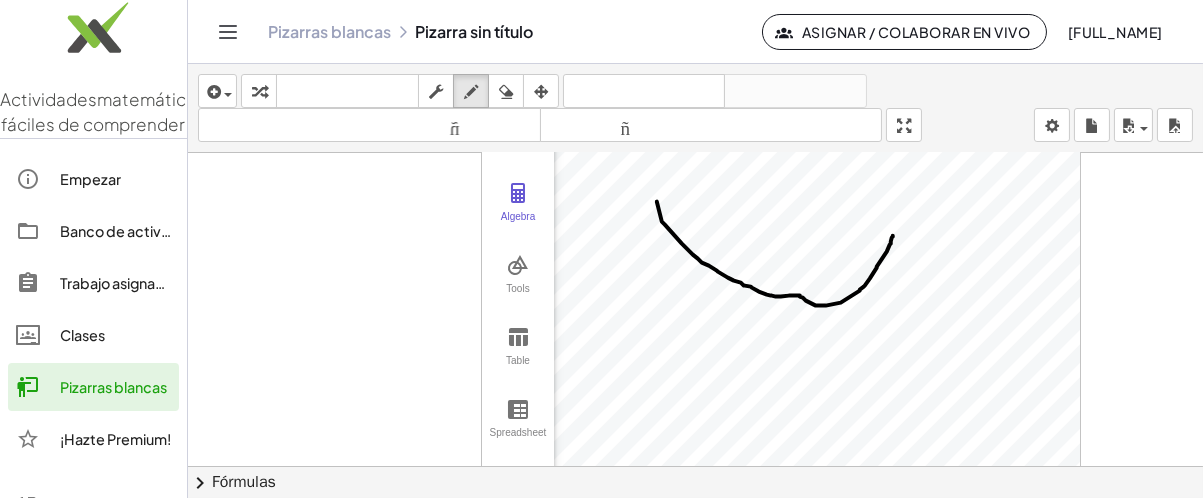 click 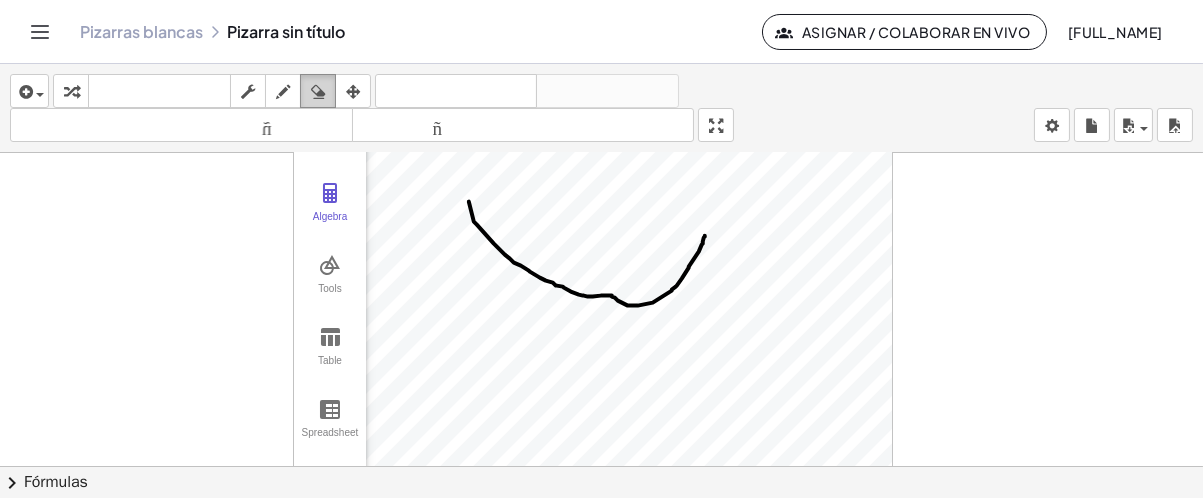 click at bounding box center [318, 92] 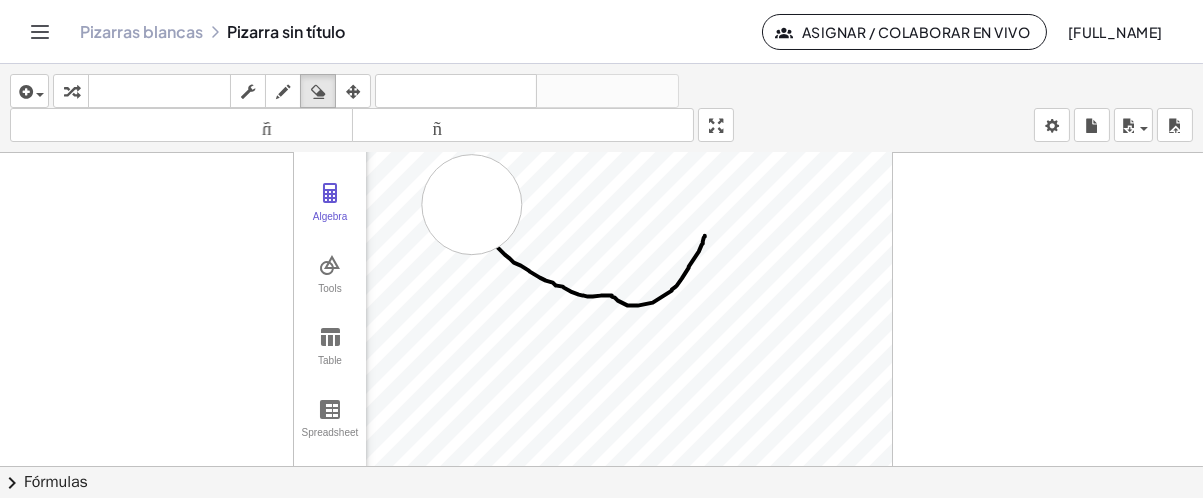 click at bounding box center (601, 466) 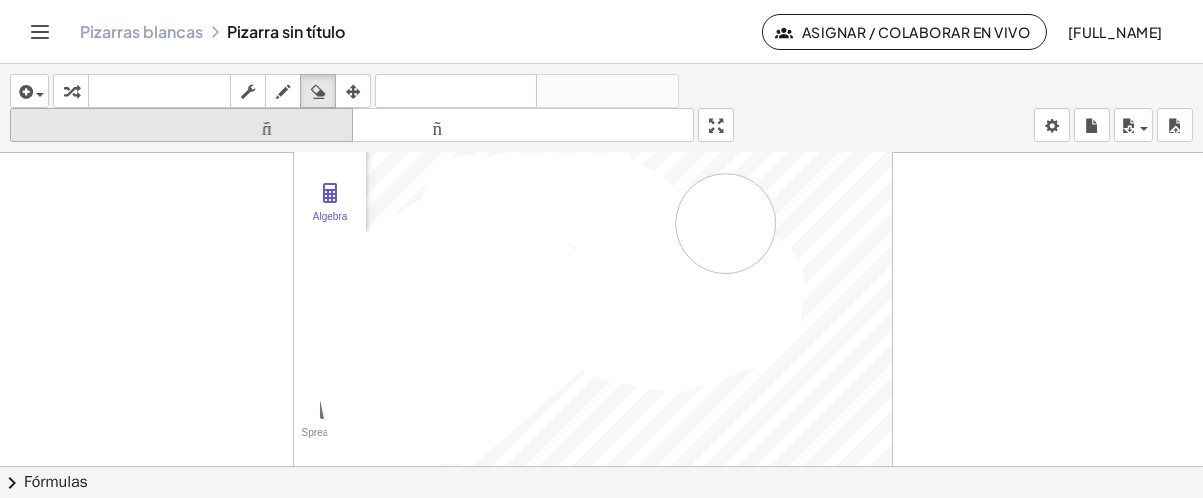 drag, startPoint x: 472, startPoint y: 204, endPoint x: 286, endPoint y: 120, distance: 204.08821 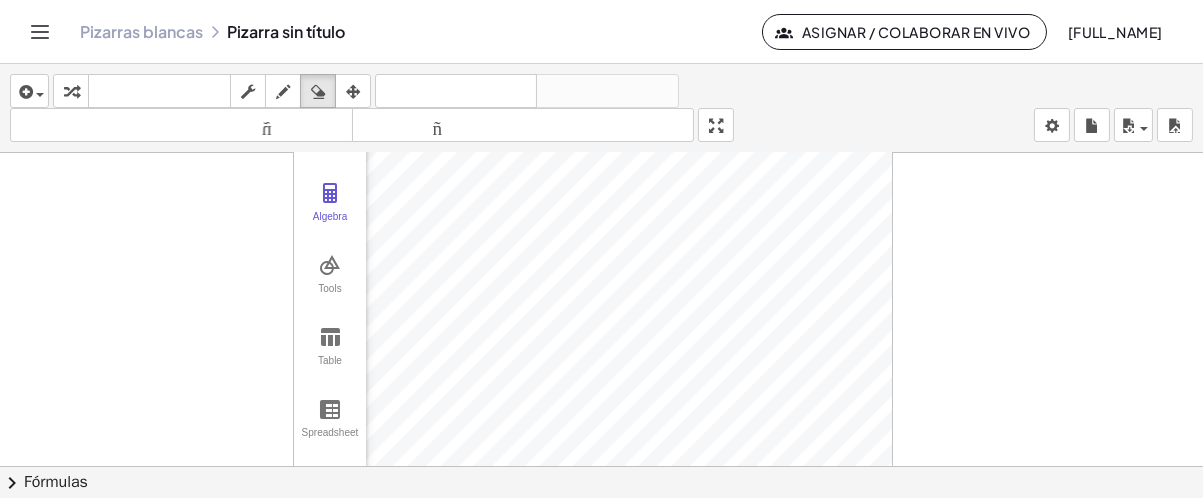 click on "Pizarras blancas Pizarra sin título Asignar / Colaborar en vivo [FULL_NAME]" at bounding box center (601, 31) 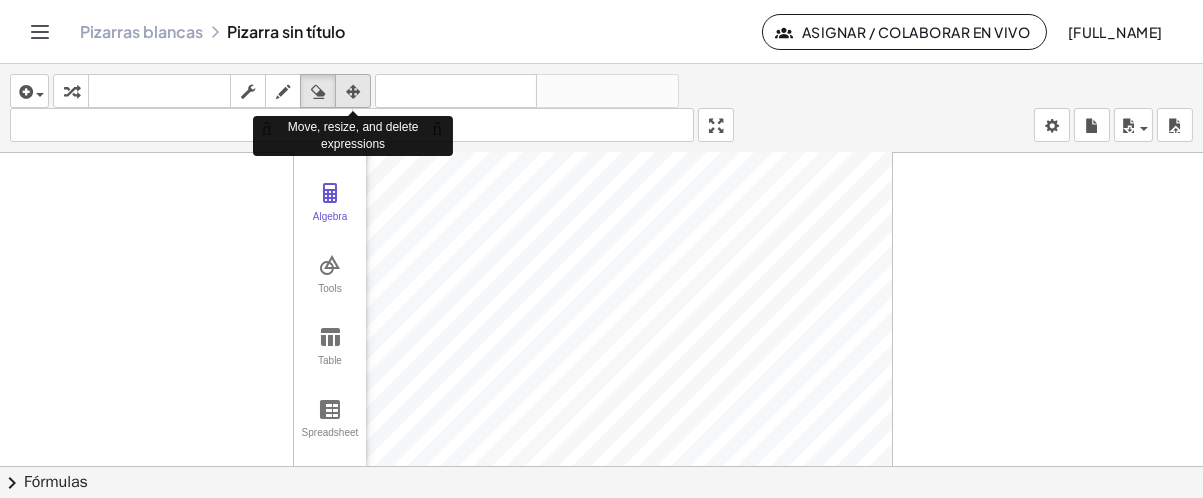 click at bounding box center [353, 92] 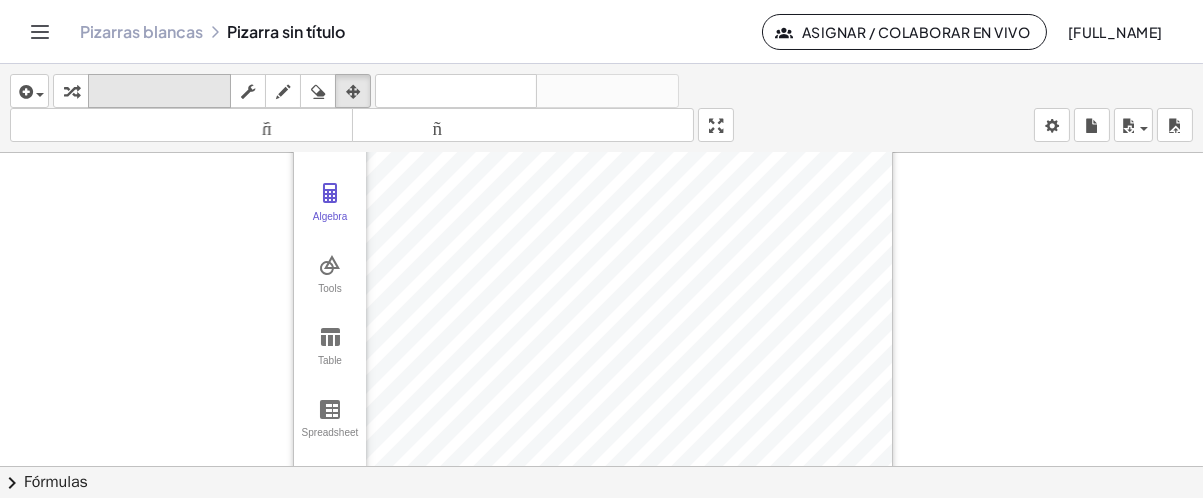 click on "teclado" at bounding box center [159, 91] 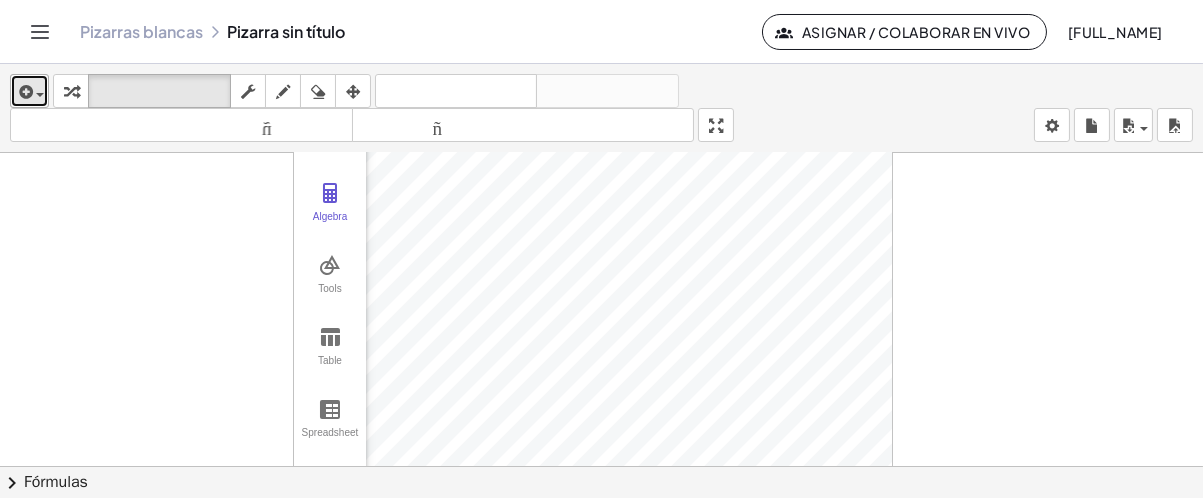 click at bounding box center [35, 94] 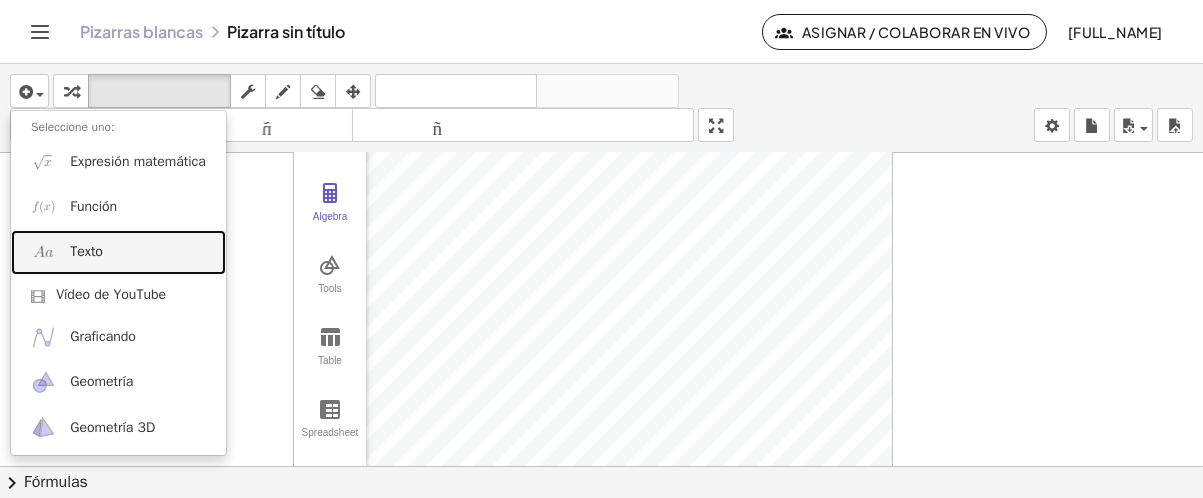 click on "Texto" at bounding box center [118, 252] 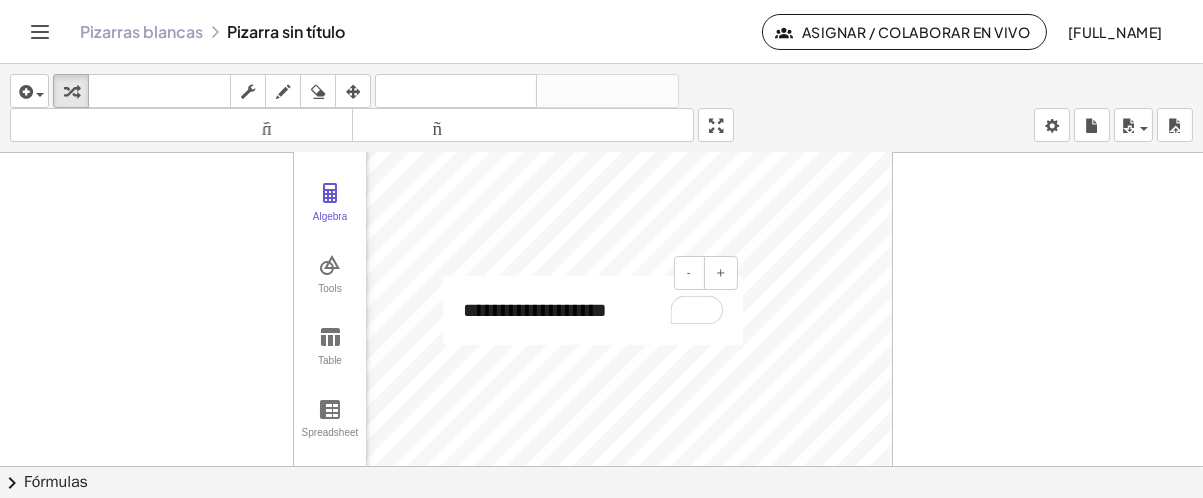 type 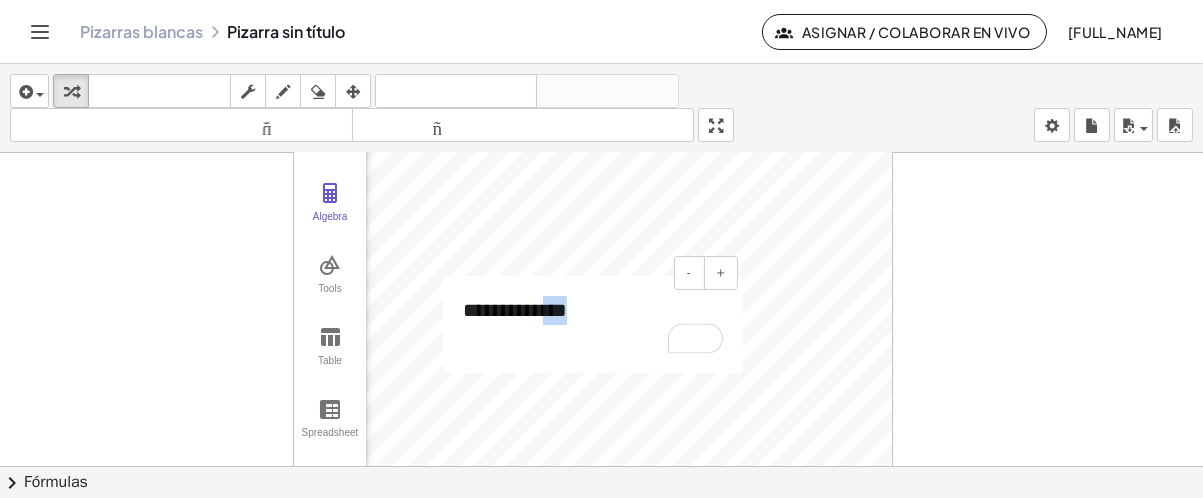 drag, startPoint x: 603, startPoint y: 313, endPoint x: 550, endPoint y: 256, distance: 77.83315 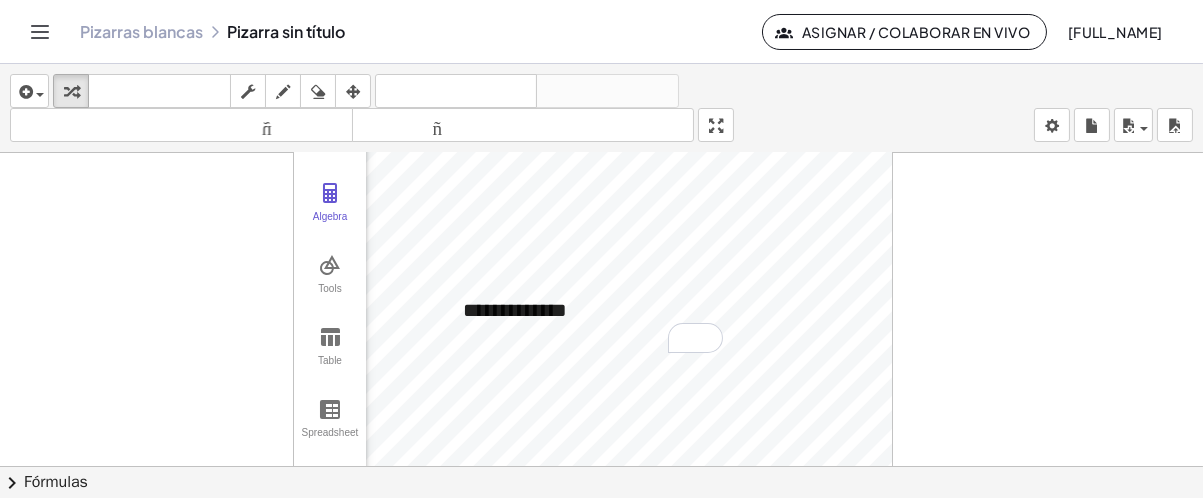 click on "**********" at bounding box center [601, 466] 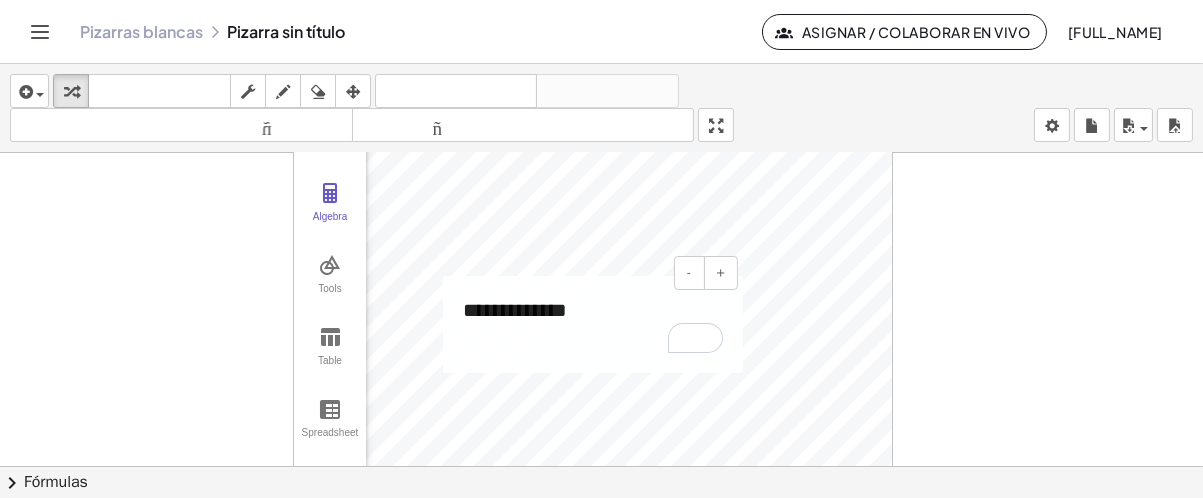 click on "**********" at bounding box center (593, 324) 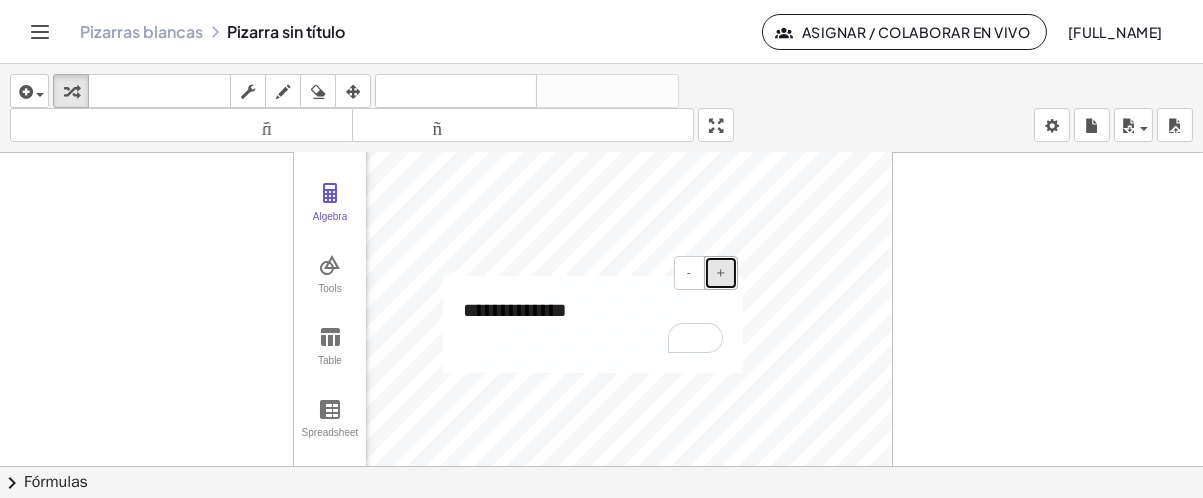 click on "+" at bounding box center [721, 272] 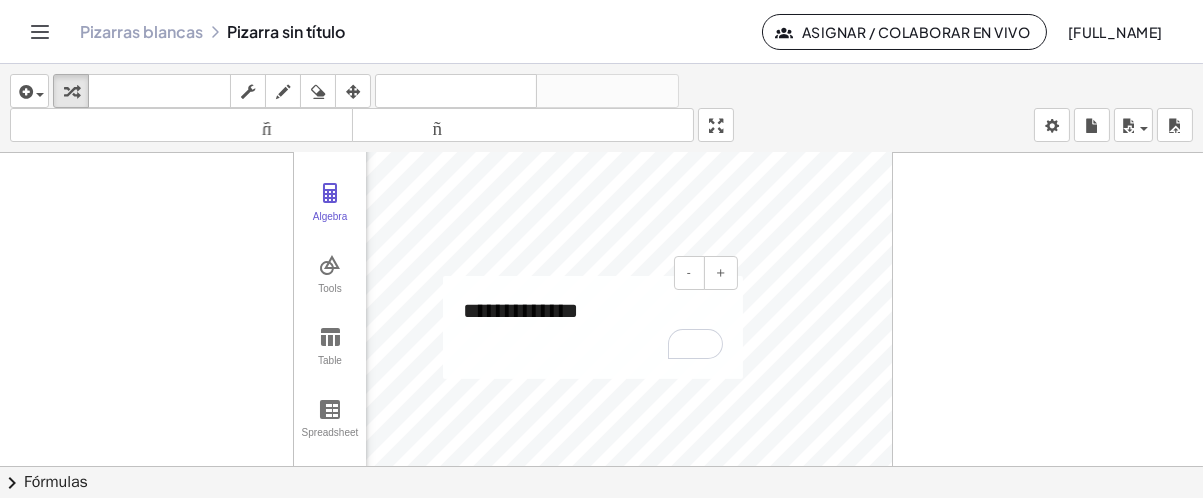 click on "**********" at bounding box center [601, 466] 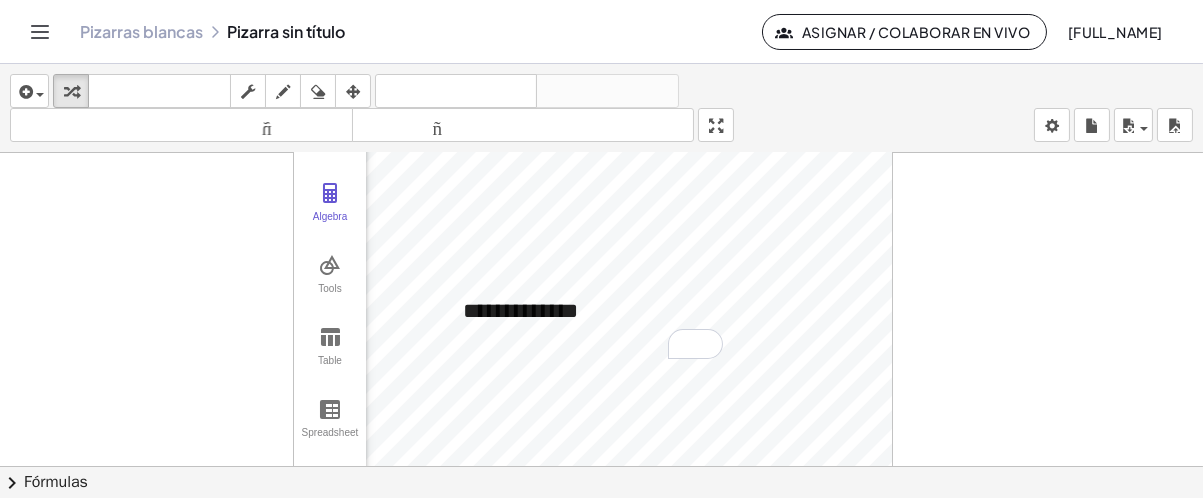 click on "**********" at bounding box center [601, 466] 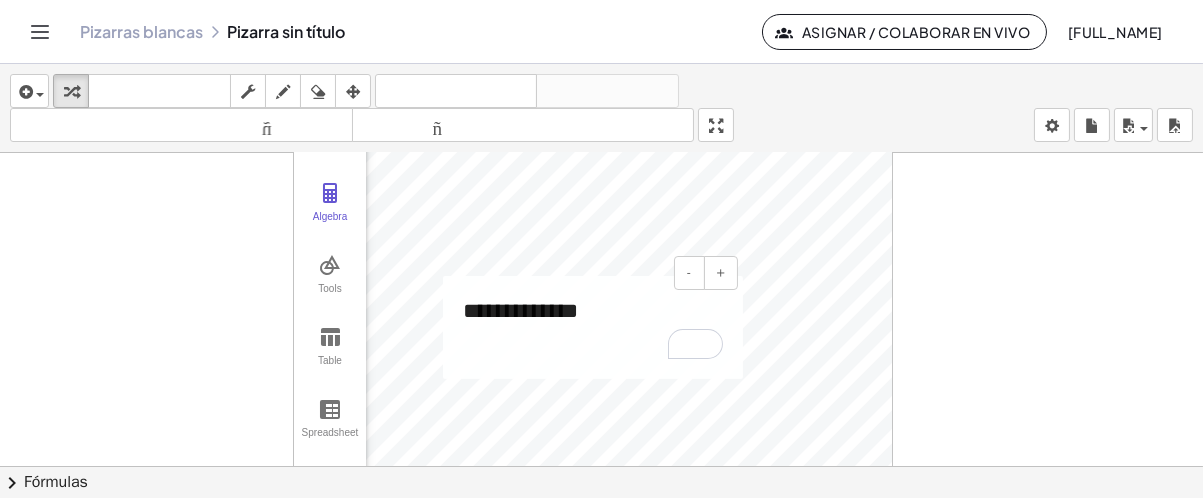 click on "**********" at bounding box center (520, 311) 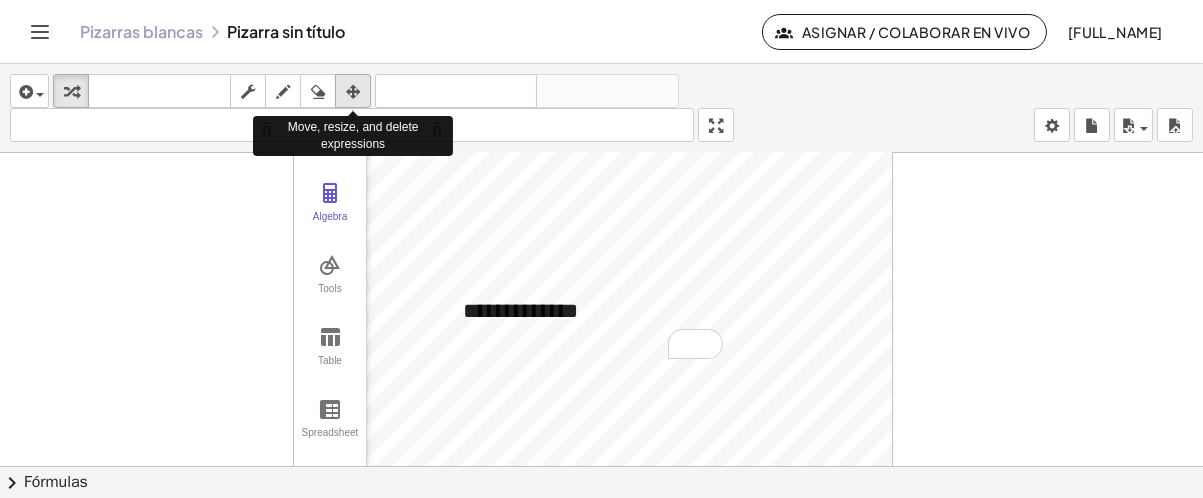 click at bounding box center (353, 92) 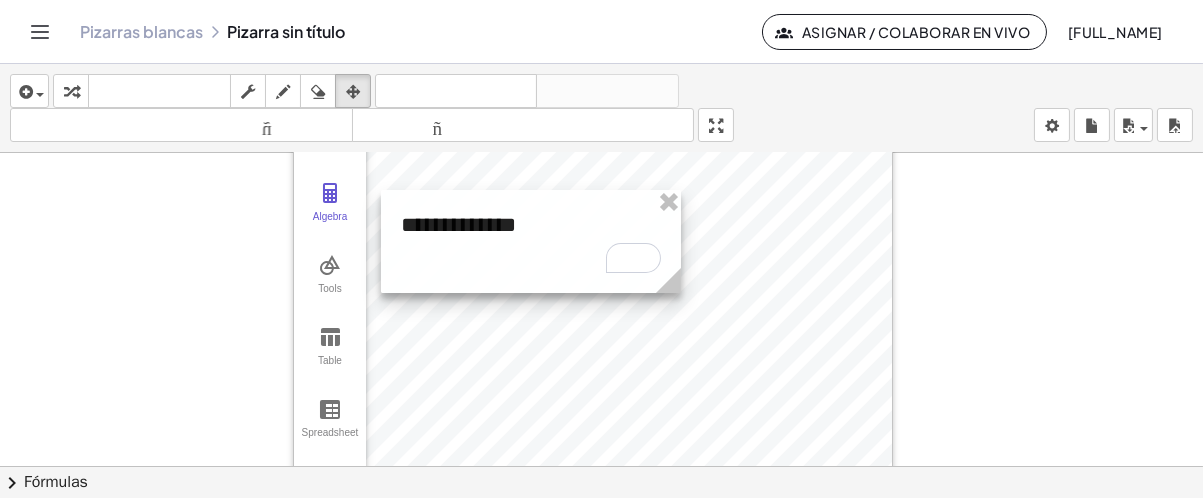 drag, startPoint x: 486, startPoint y: 284, endPoint x: 424, endPoint y: 198, distance: 106.01887 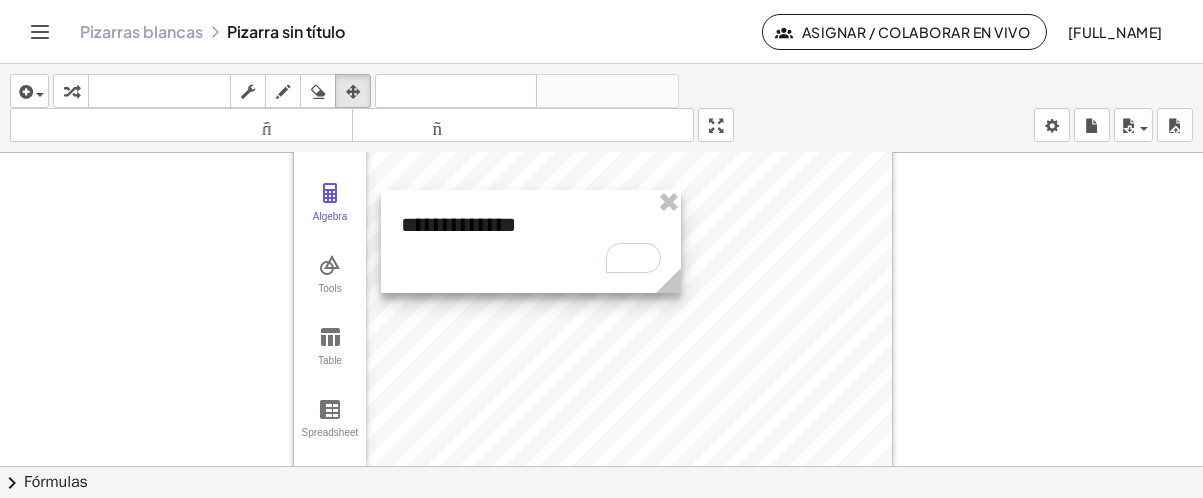 click at bounding box center (531, 241) 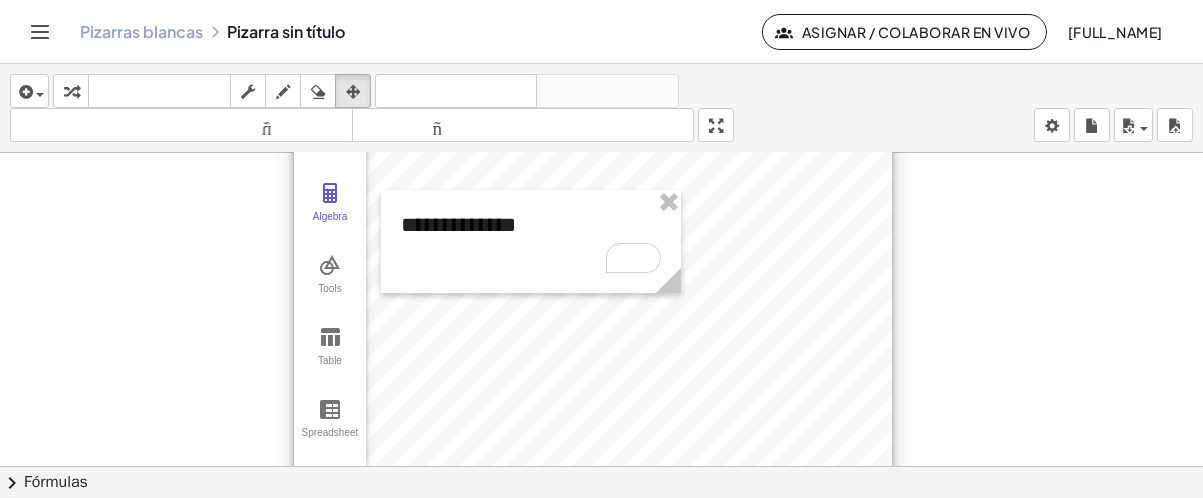 click at bounding box center (593, 310) 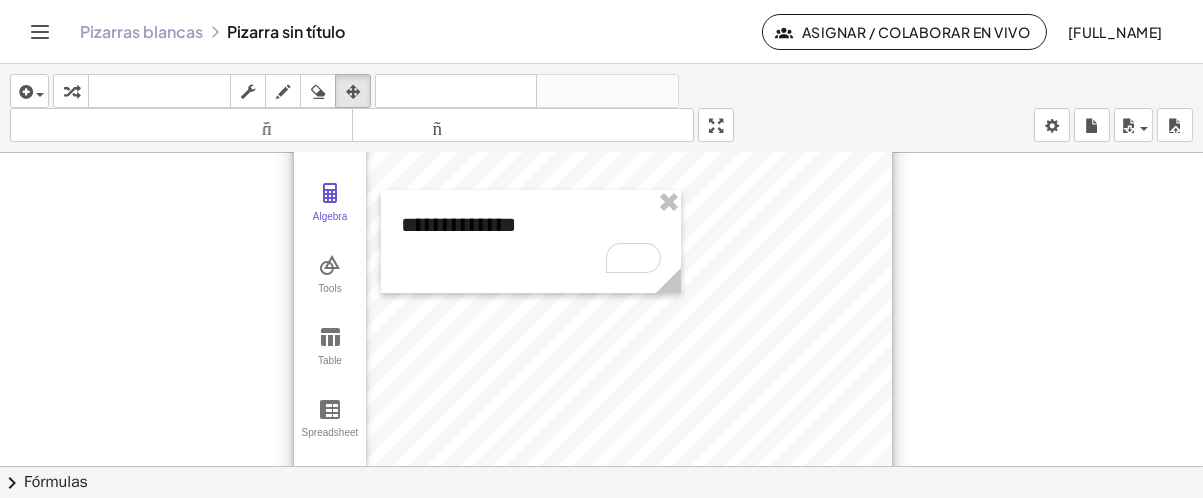 click at bounding box center (593, 310) 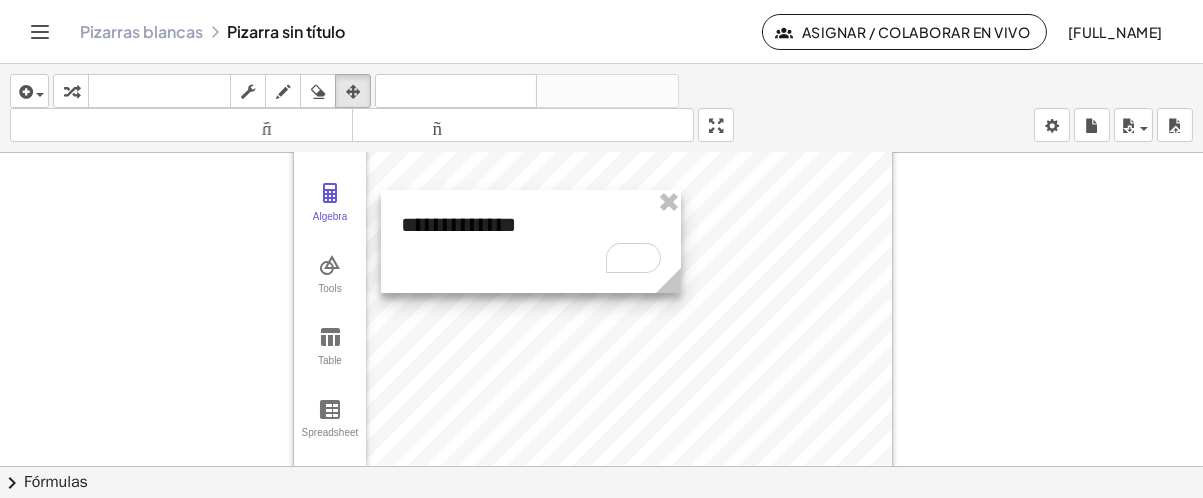 click at bounding box center (531, 241) 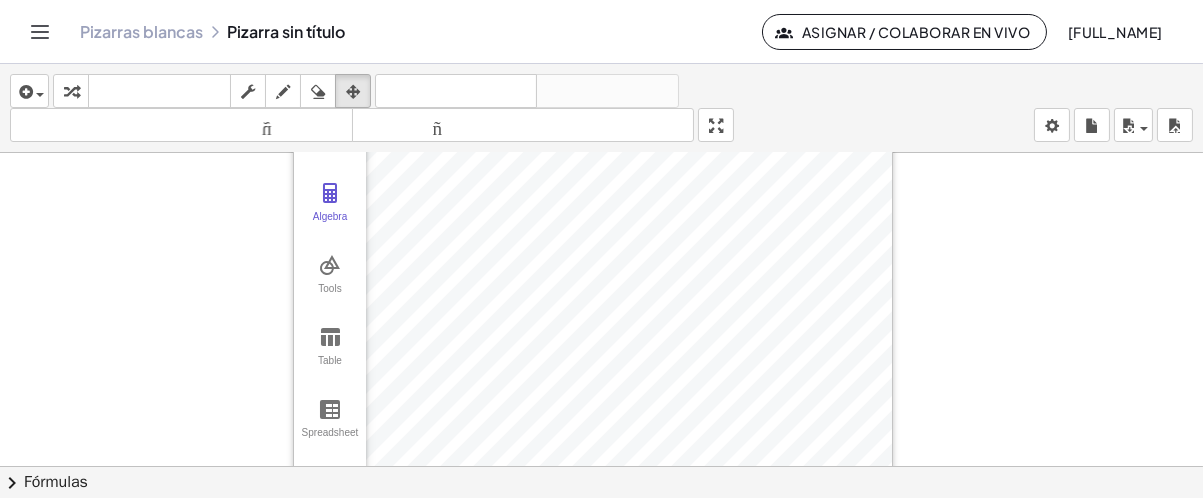 click on "insertar Seleccione uno: Expresión matemática Función Texto Vídeo de YouTube Graficando Geometría Geometría 3D transformar teclado teclado fregar dibujar borrar arreglar deshacer deshacer rehacer rehacer tamaño_del_formato menor tamaño_del_formato más grande pantalla completa carga   ahorrar nuevo ajustes" at bounding box center [601, 108] 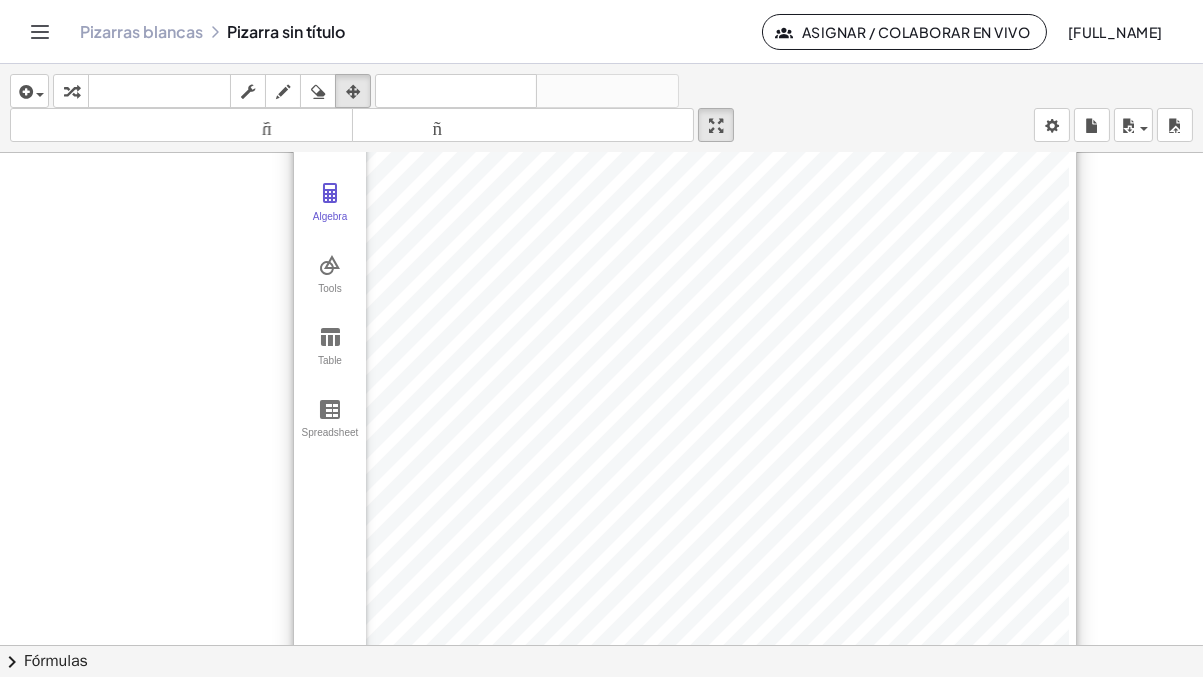 drag, startPoint x: 880, startPoint y: 444, endPoint x: 1064, endPoint y: 654, distance: 279.20602 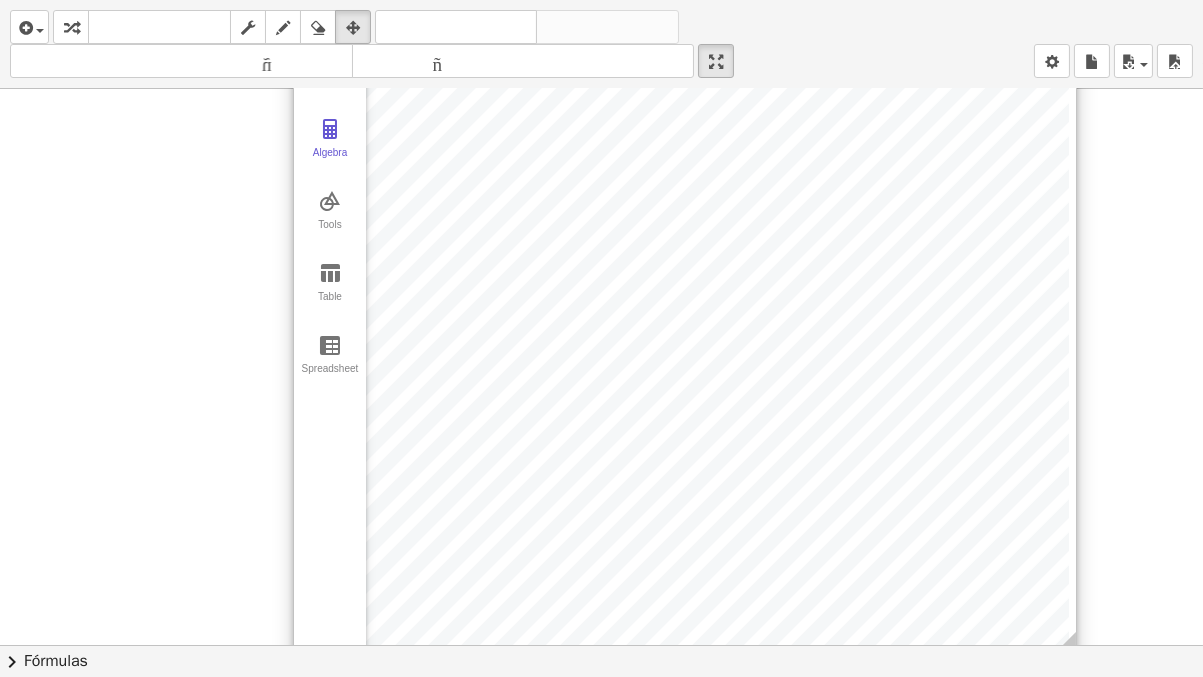 click on "insertar Seleccione uno: Expresión matemática Función Texto Vídeo de YouTube Graficando Geometría Geometría 3D transformar teclado teclado fregar dibujar borrar arreglar deshacer deshacer rehacer rehacer tamaño_del_formato menor tamaño_del_formato más grande pantalla completa carga   ahorrar nuevo ajustes     Algebra Tools Table Spreadsheet GeoGebra Graphing Calculator Basic Tools Move Point Slider Intersect Extremum Roots Best Fit Line Edit Select Objects Move Graphics View Delete Show / Hide Label Show / Hide Object Copy Visual Style Media Text Points Point Intersect Point on Object Attach / Detach Point Extremum Roots Complex Number List Lines Line Ray Vector Others Pen Freehand Function Button Check Box Input Box   × chevron_right Fórmulas
Arrastre un lado de una fórmula sobre una expresión resaltada en el lienzo para aplicarla.
Fórmula cuadrática
+ · a · x 2 + · b · x + c = 0
⇔
x" at bounding box center (601, 338) 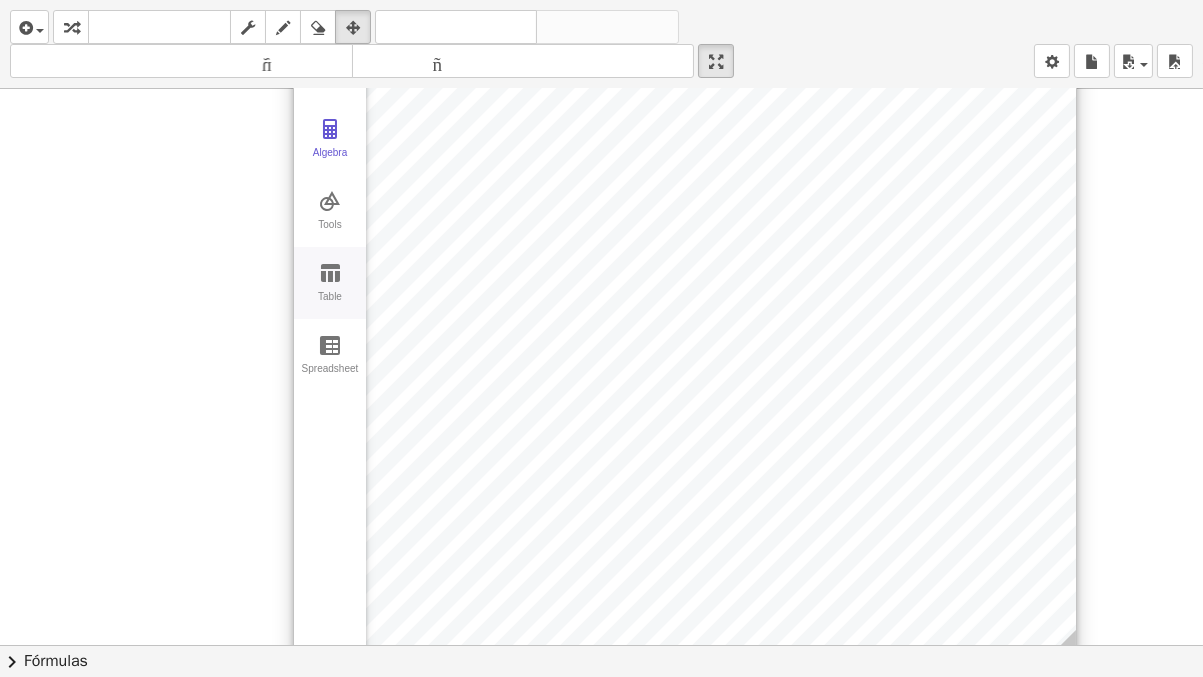 click on "Table" at bounding box center [330, 305] 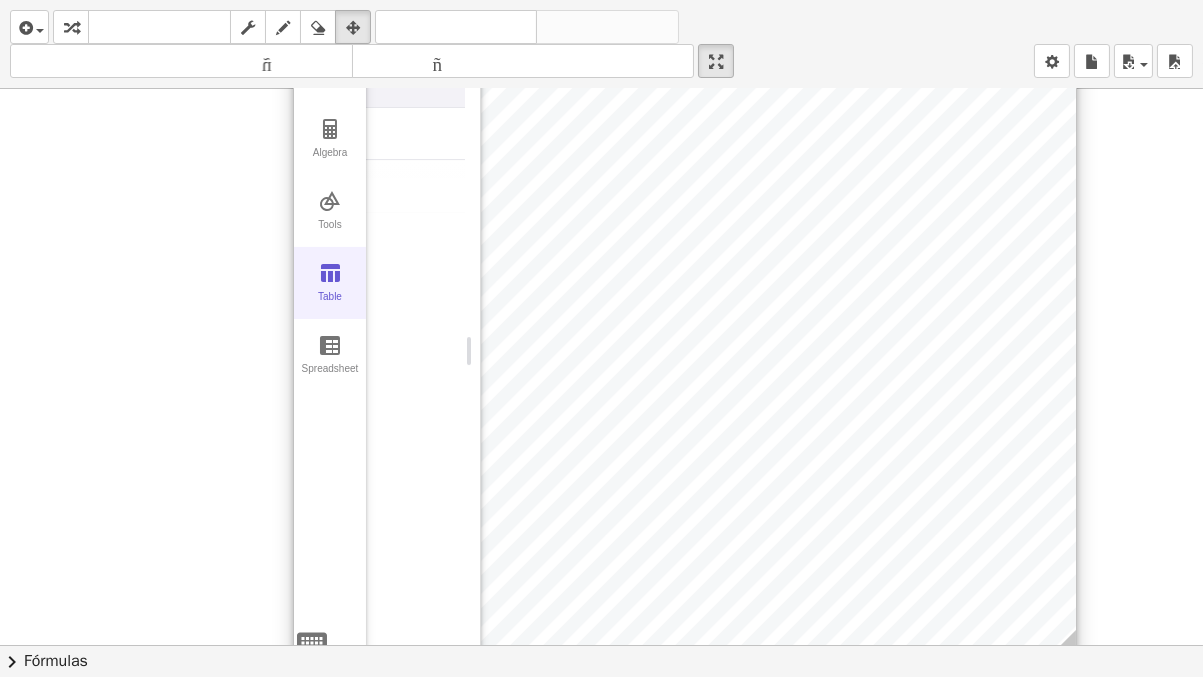click on "Table" at bounding box center (330, 283) 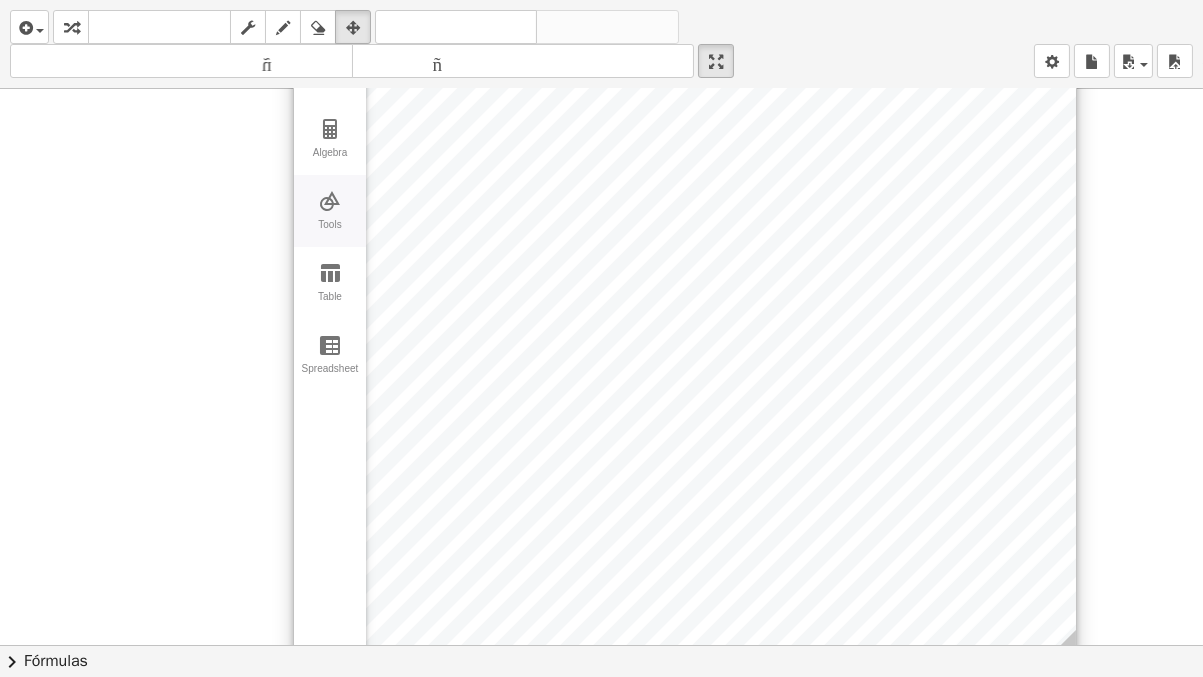 click at bounding box center (330, 201) 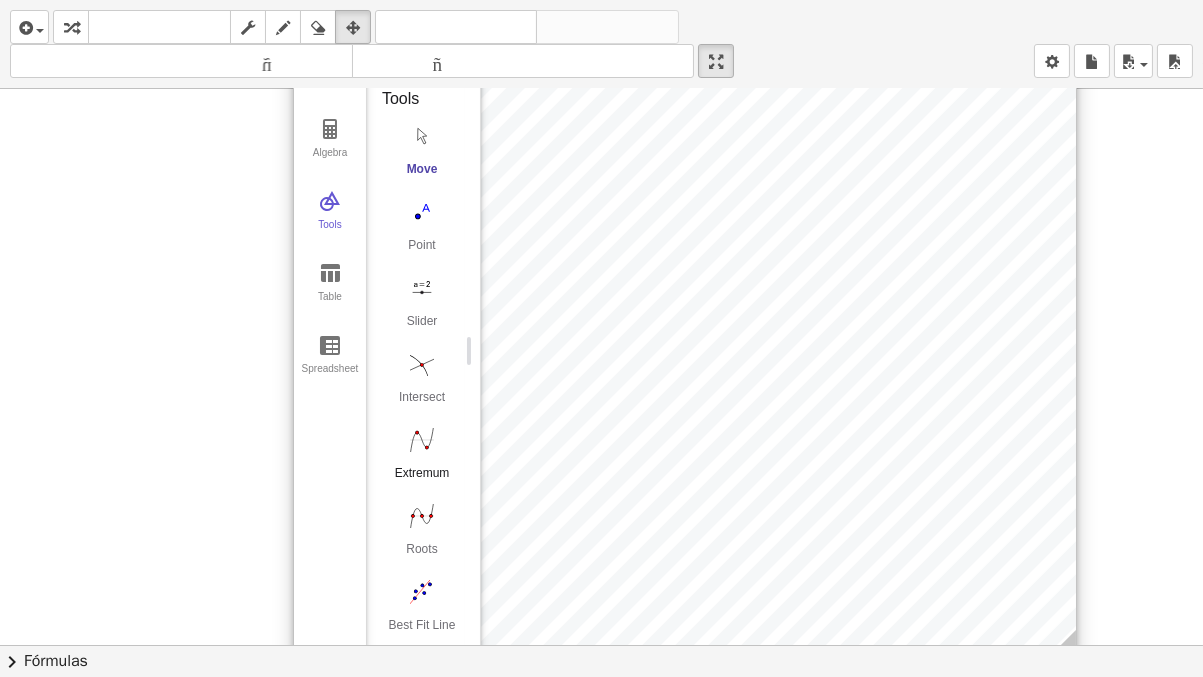 click at bounding box center [422, 440] 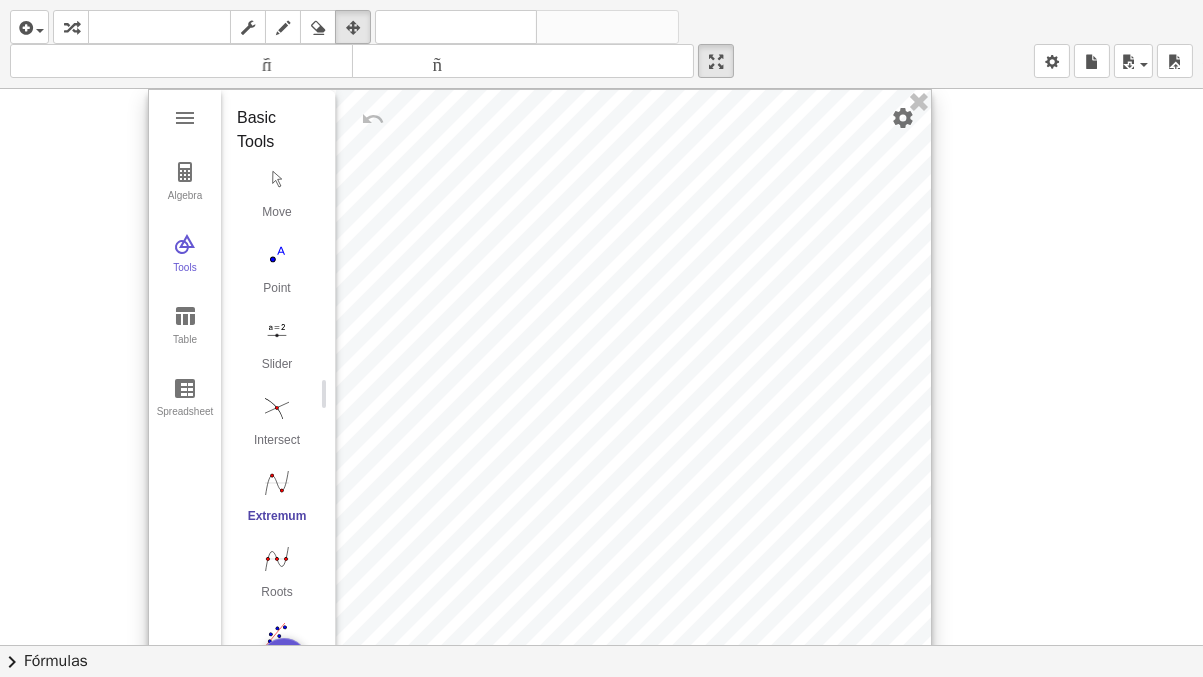 drag, startPoint x: 605, startPoint y: 353, endPoint x: 459, endPoint y: 254, distance: 176.40012 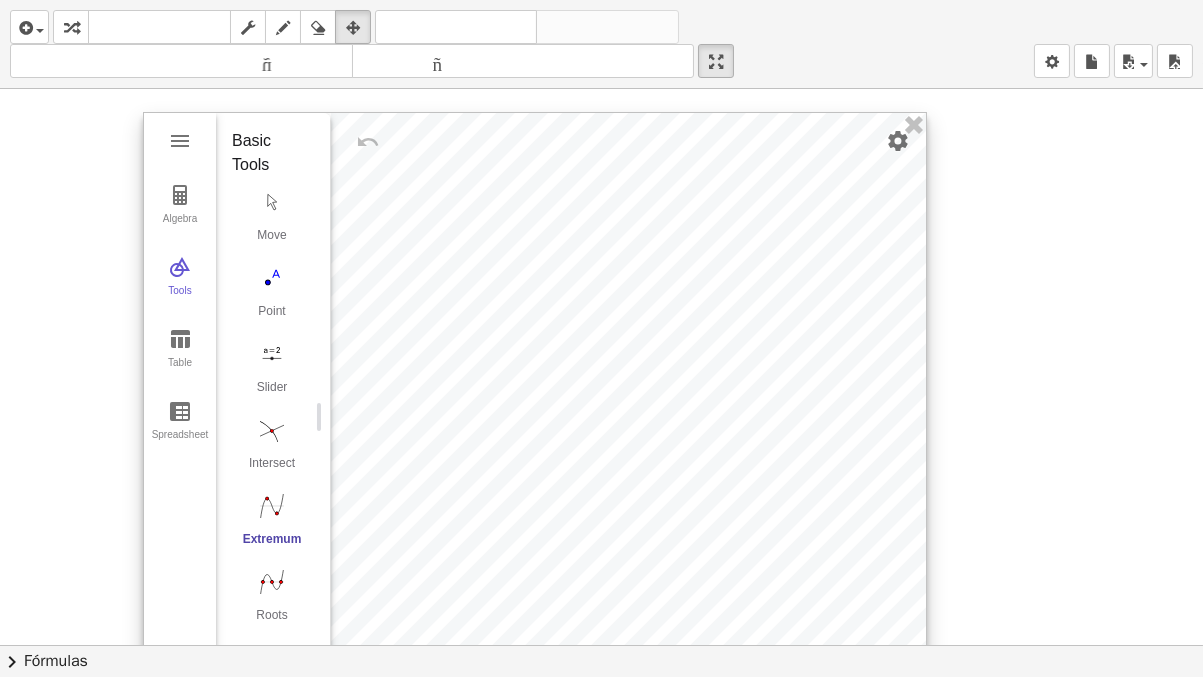 drag, startPoint x: 469, startPoint y: 262, endPoint x: 462, endPoint y: 284, distance: 23.086792 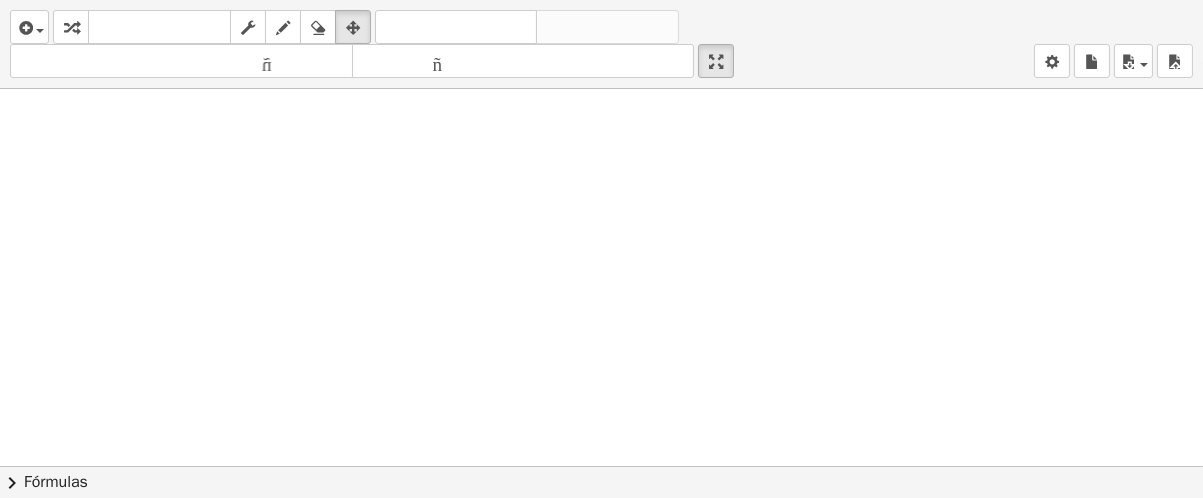 click at bounding box center [601, 466] 